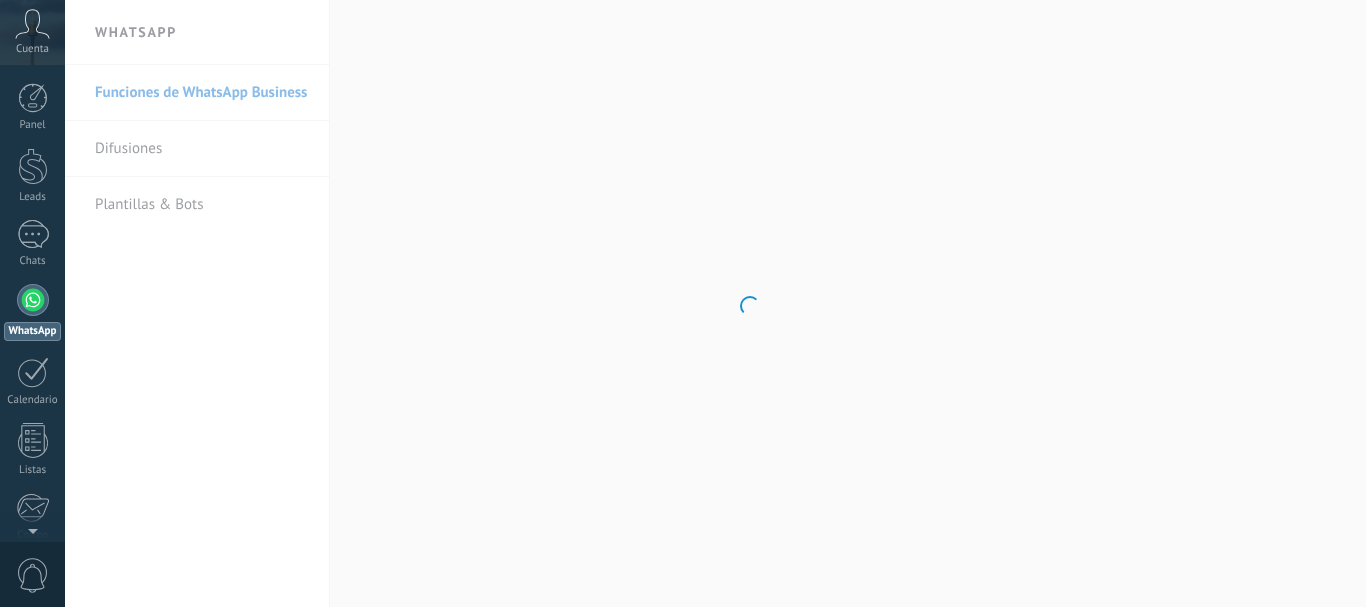 scroll, scrollTop: 0, scrollLeft: 0, axis: both 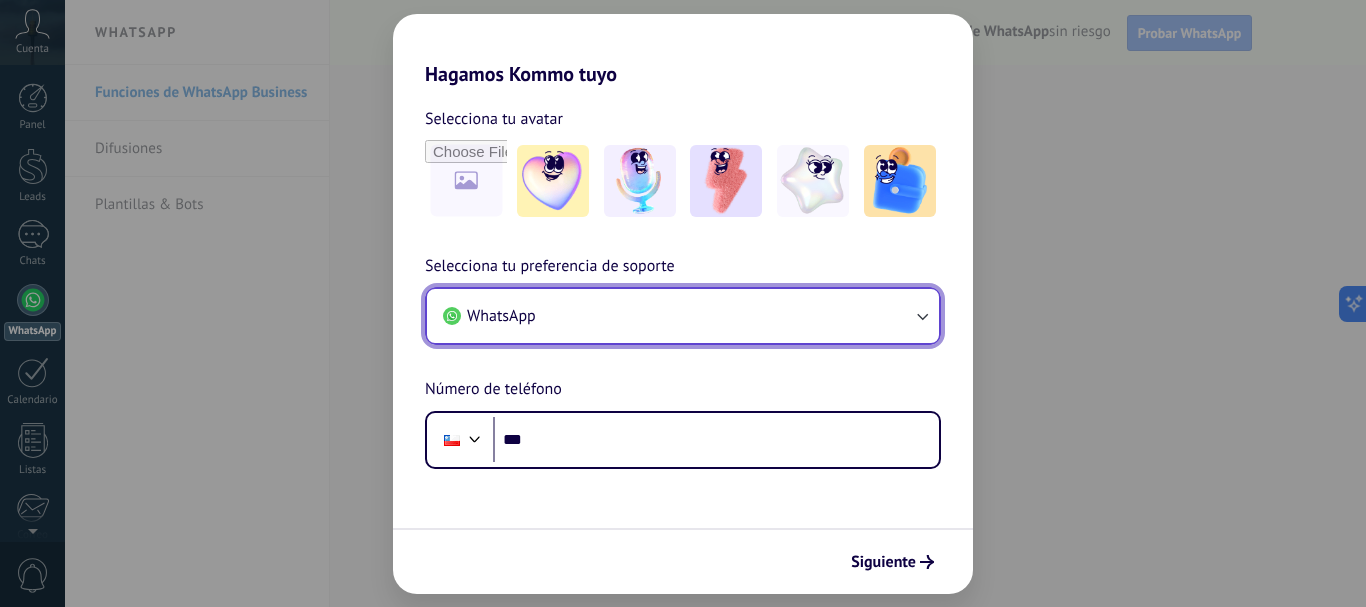 click on "WhatsApp" at bounding box center [501, 316] 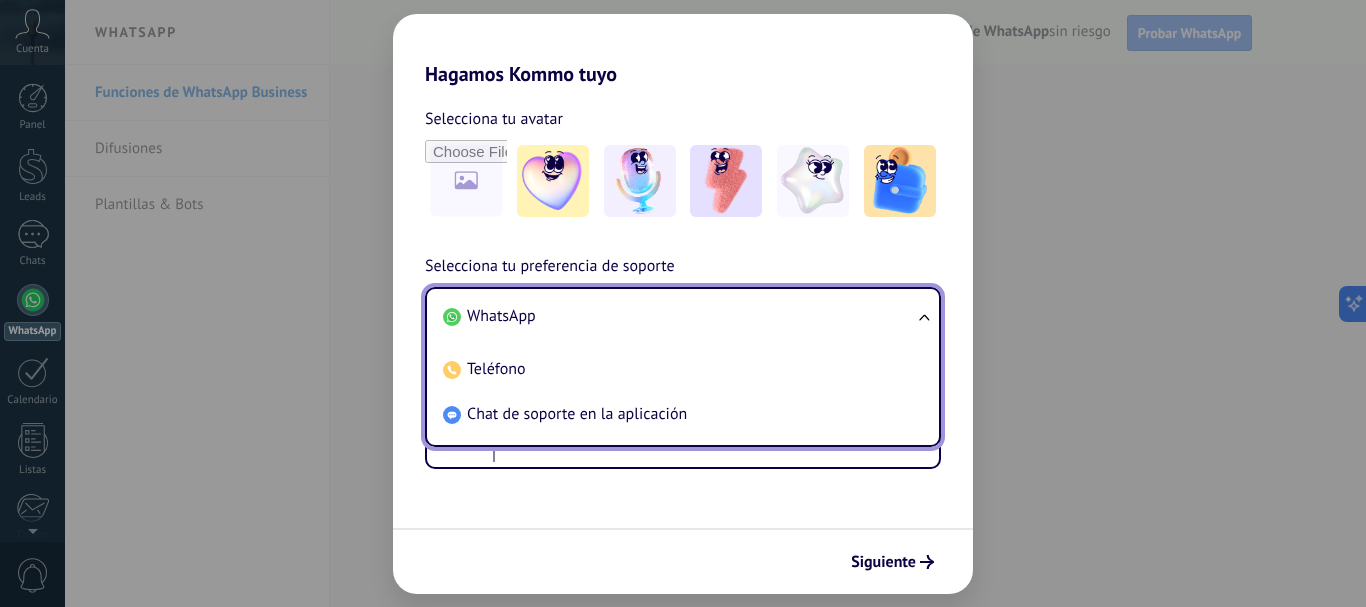 click on "WhatsApp" at bounding box center [501, 316] 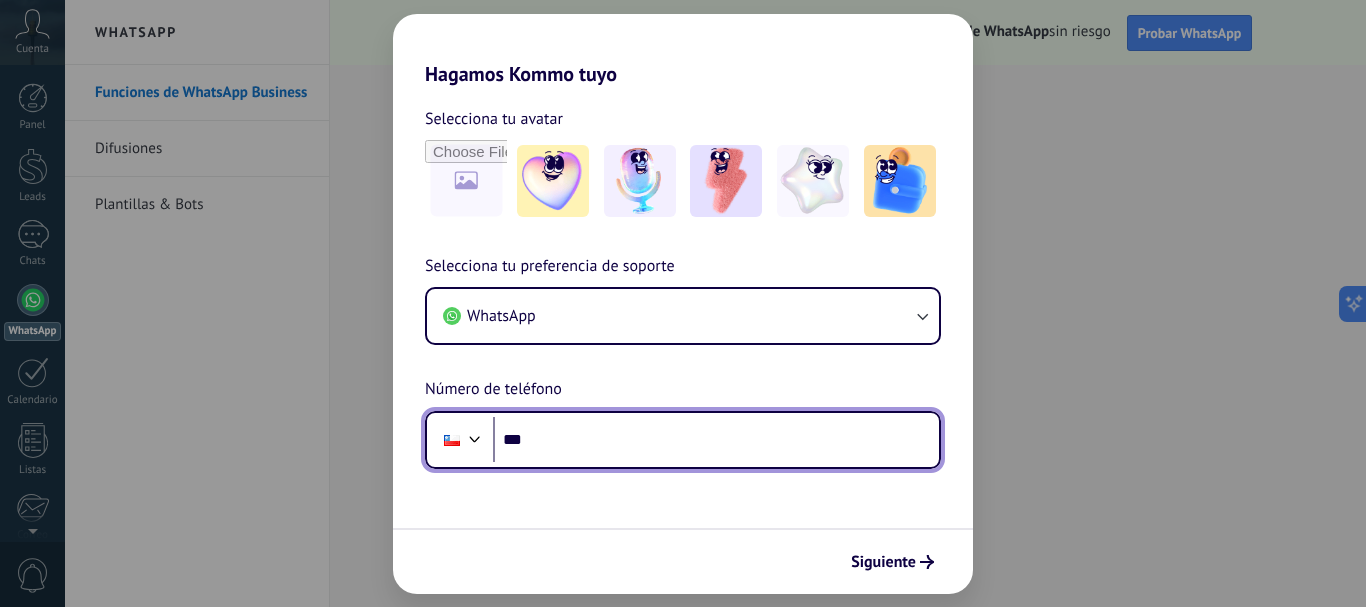 click on "***" at bounding box center [716, 440] 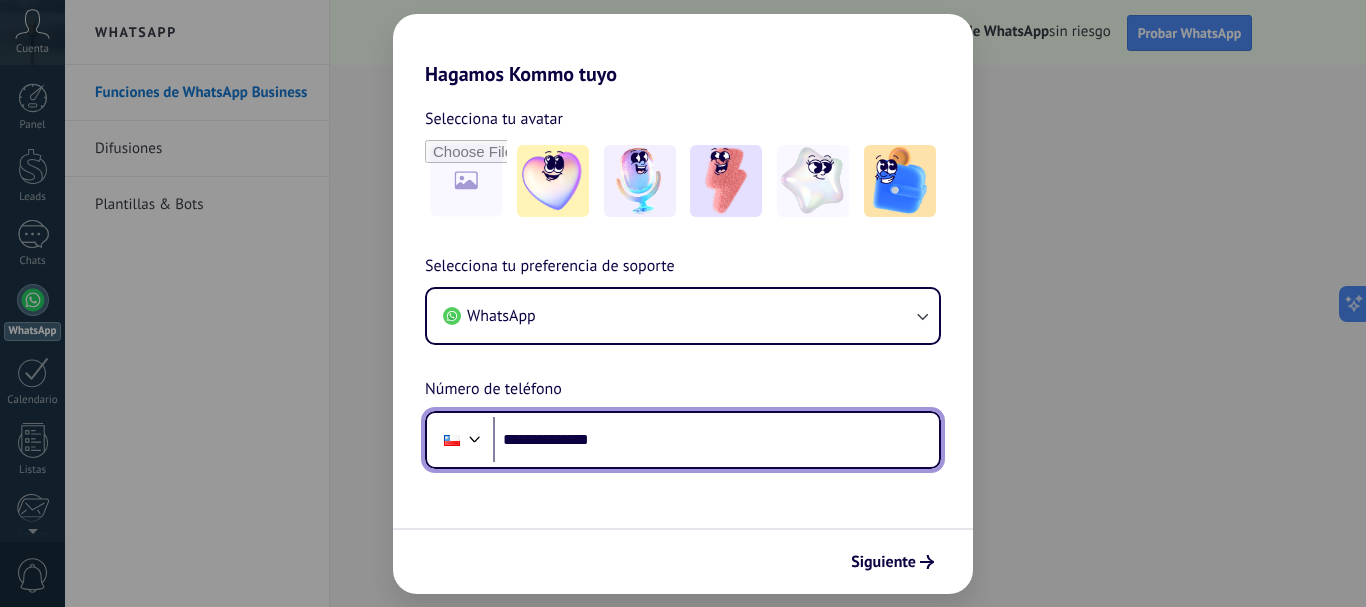 type on "**********" 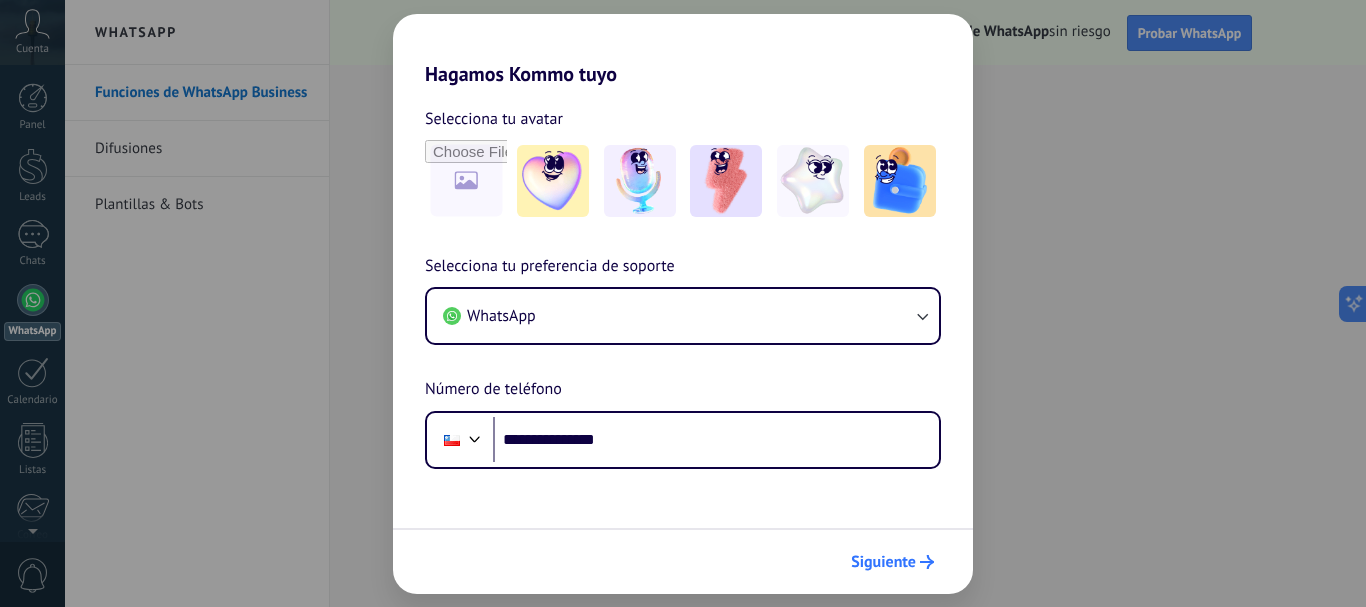 click on "Siguiente" at bounding box center [883, 562] 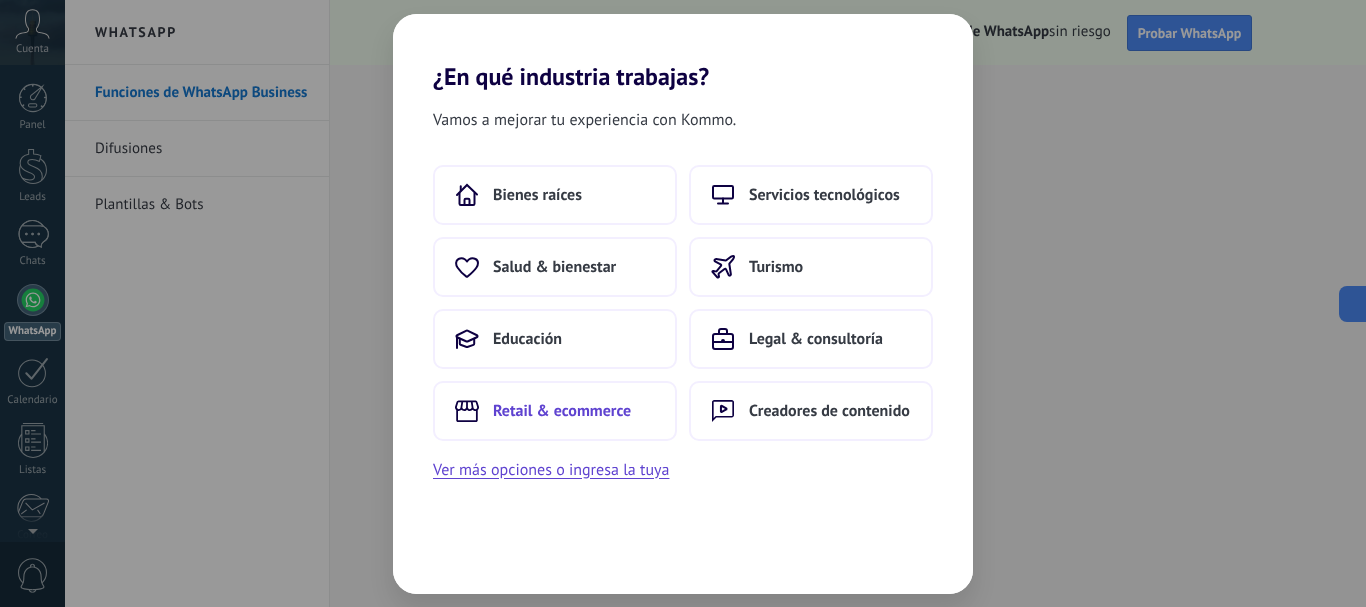 click on "Retail & ecommerce" at bounding box center (562, 411) 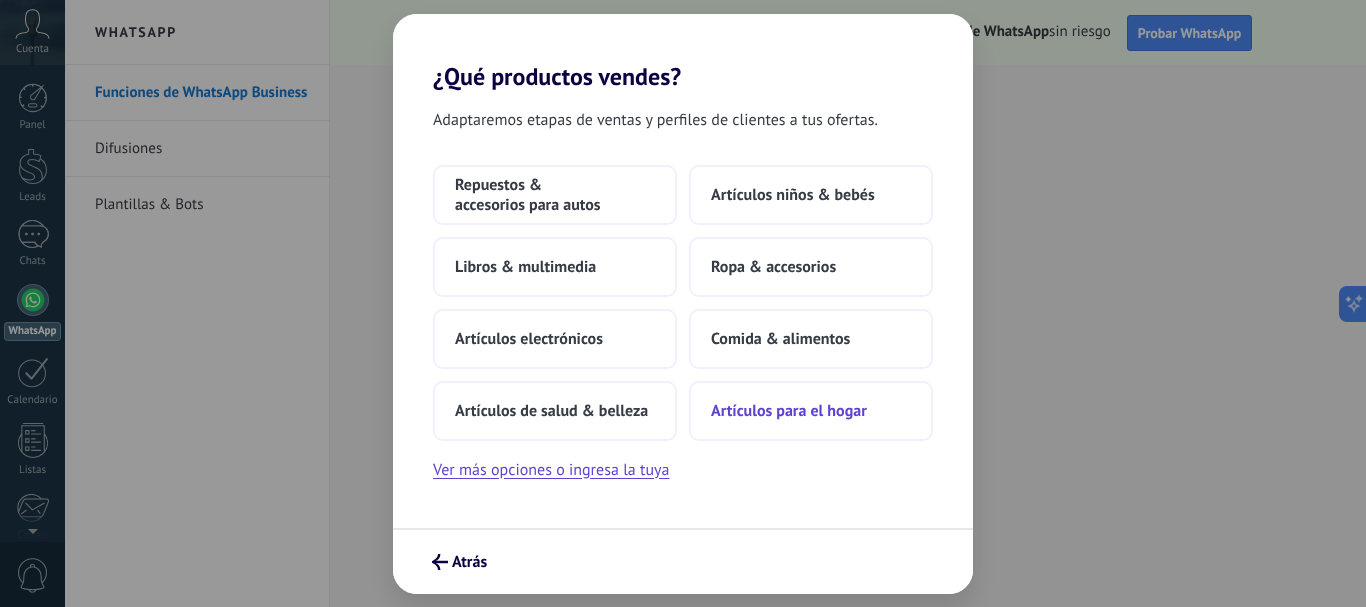 click on "Artículos para el hogar" at bounding box center [789, 411] 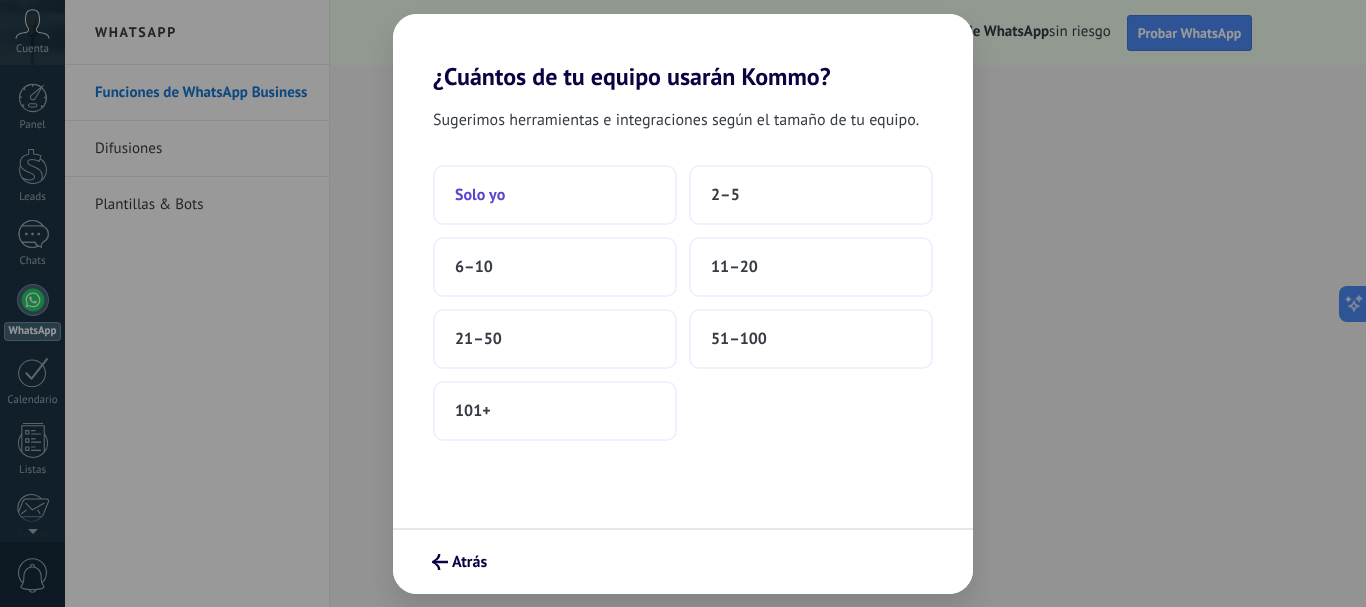 click on "Solo yo" at bounding box center (480, 195) 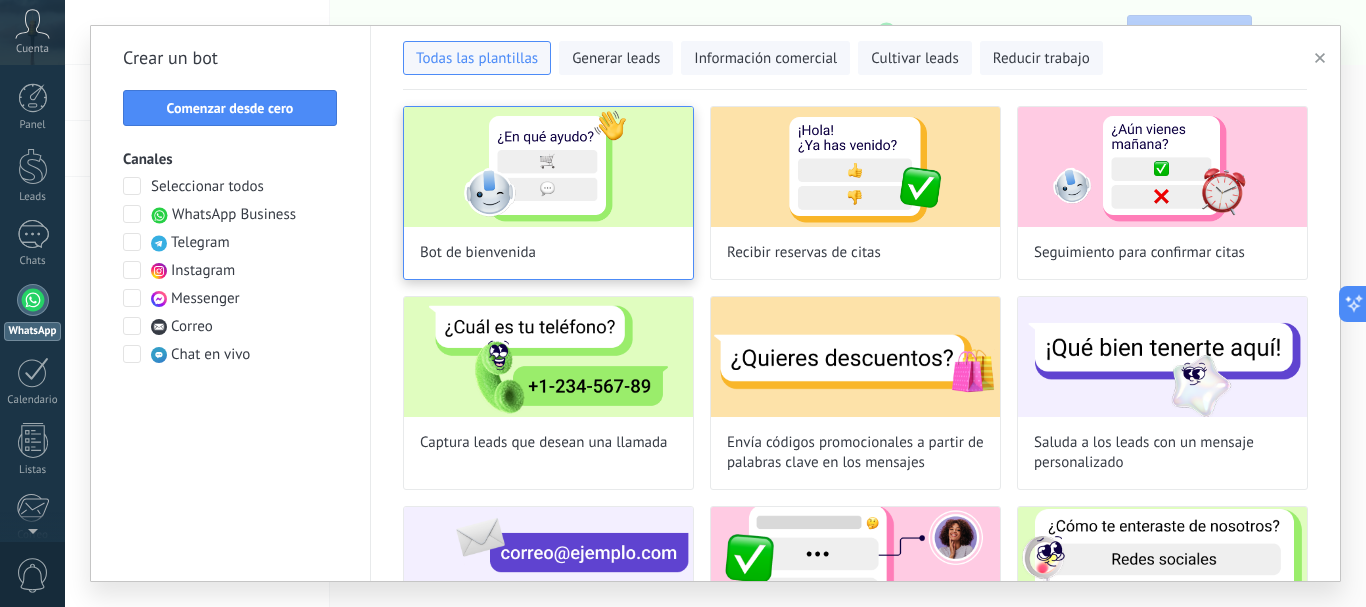click at bounding box center (548, 167) 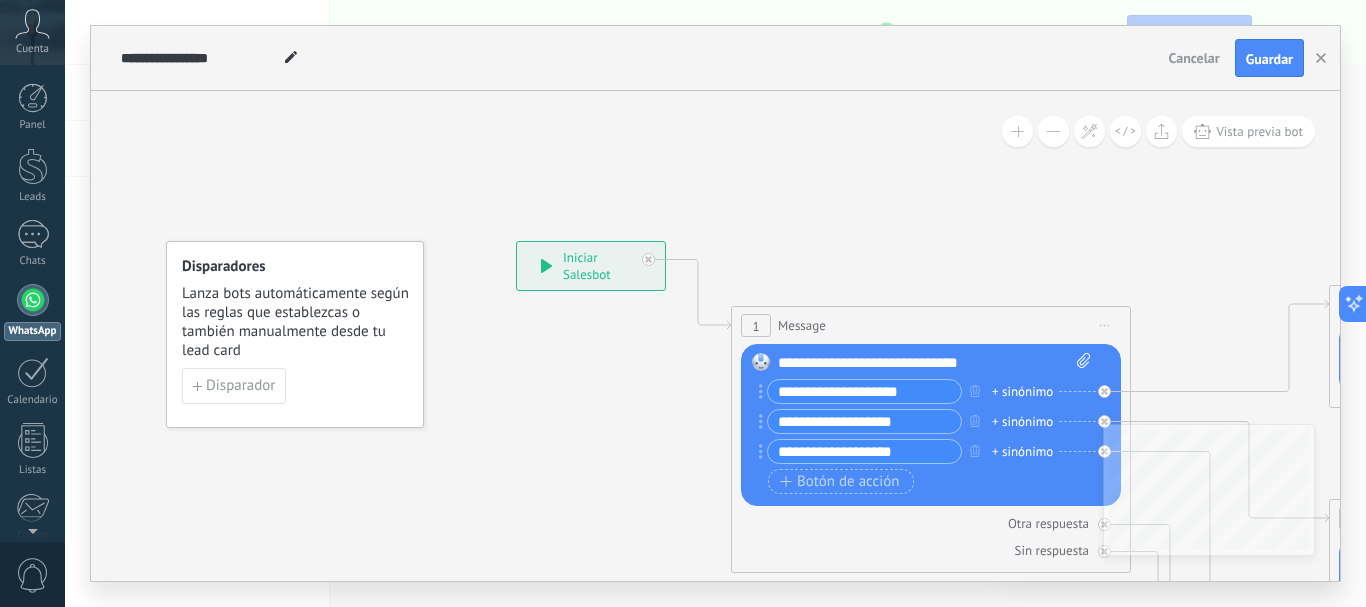 click on "+ sinónimo" at bounding box center (1022, 392) 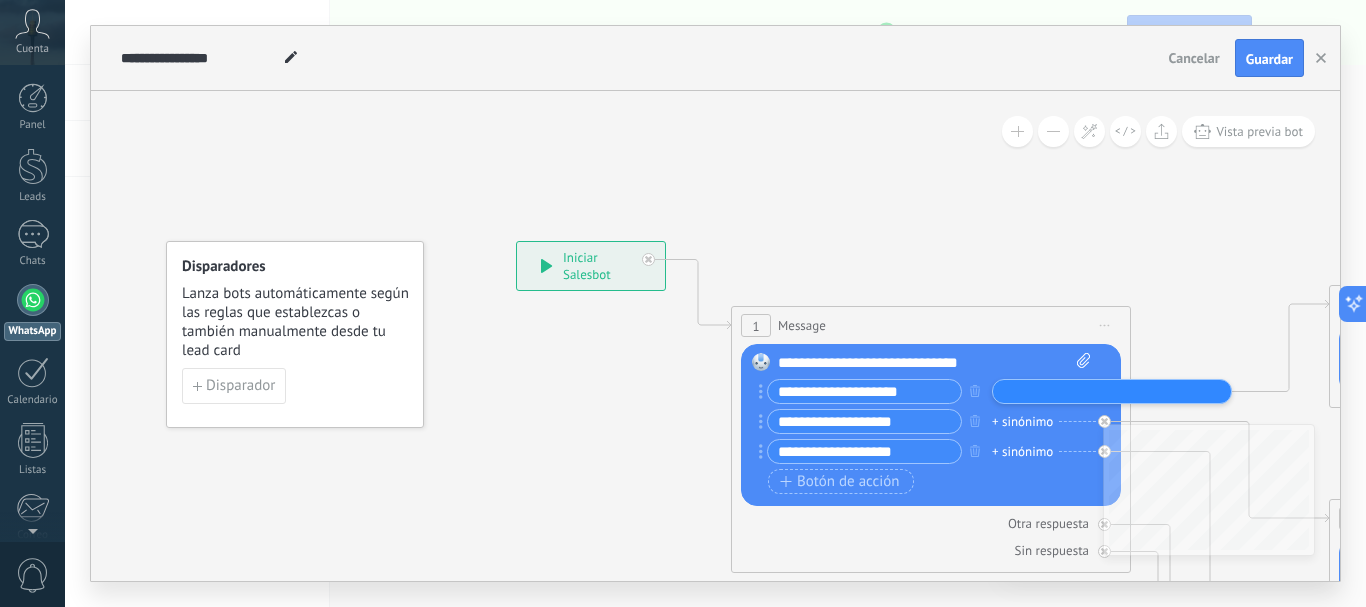 click on "**********" at bounding box center [864, 391] 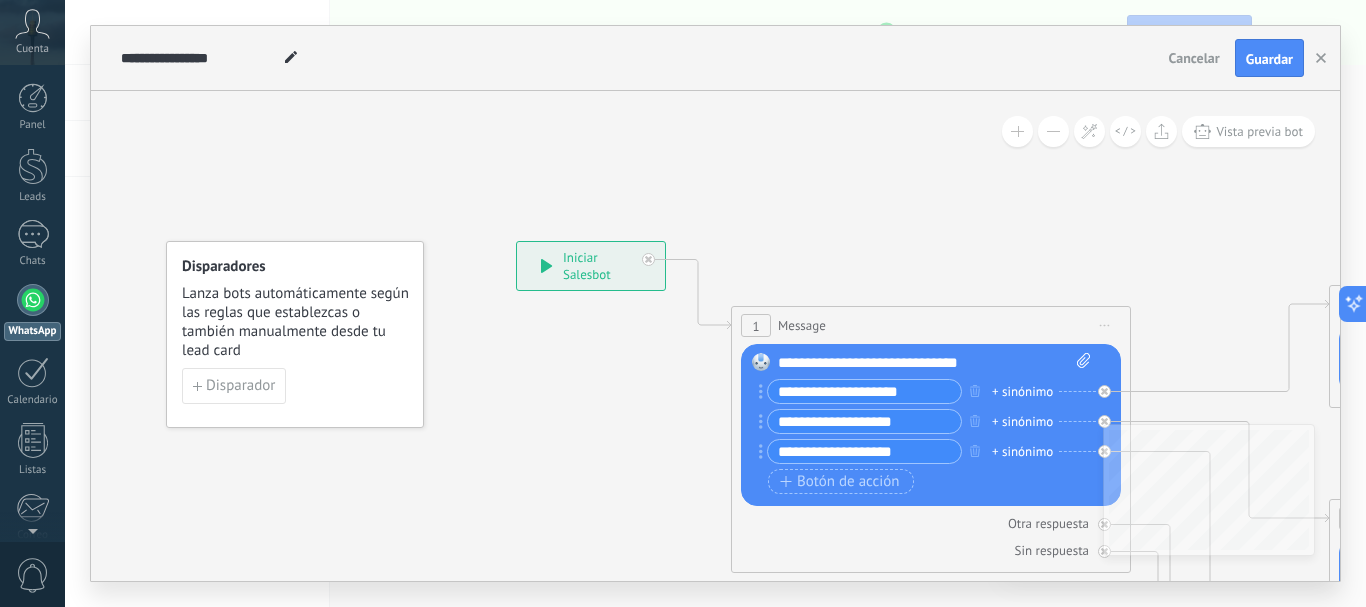 click on "1
Message
*******
(a):
Todos los contactos - canales seleccionados
Todos los contactos - canales seleccionados
Todos los contactos - canal primario
Contacto principal - canales seleccionados
Contacto principal - canal primario
Todos los contactos - canales seleccionados
Todos los contactos - canales seleccionados
Todos los contactos - canal primario
Contacto principal - canales seleccionados" at bounding box center (931, 325) 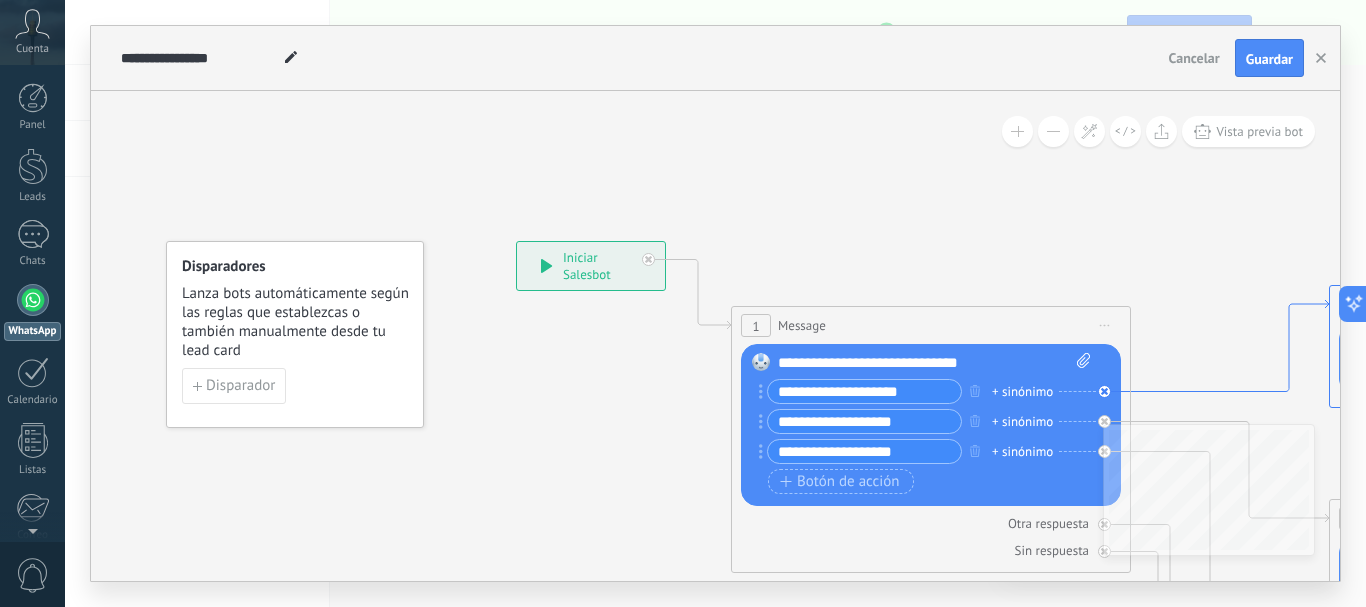 click 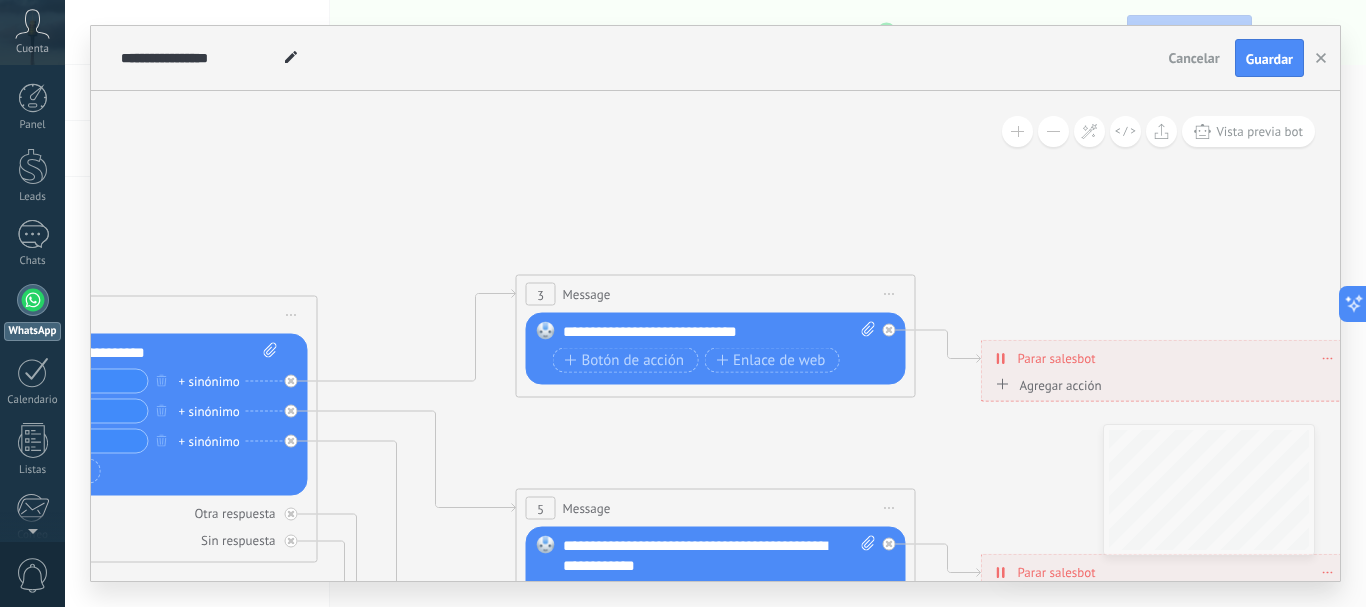 drag, startPoint x: 1355, startPoint y: 102, endPoint x: 1357, endPoint y: 128, distance: 26.076809 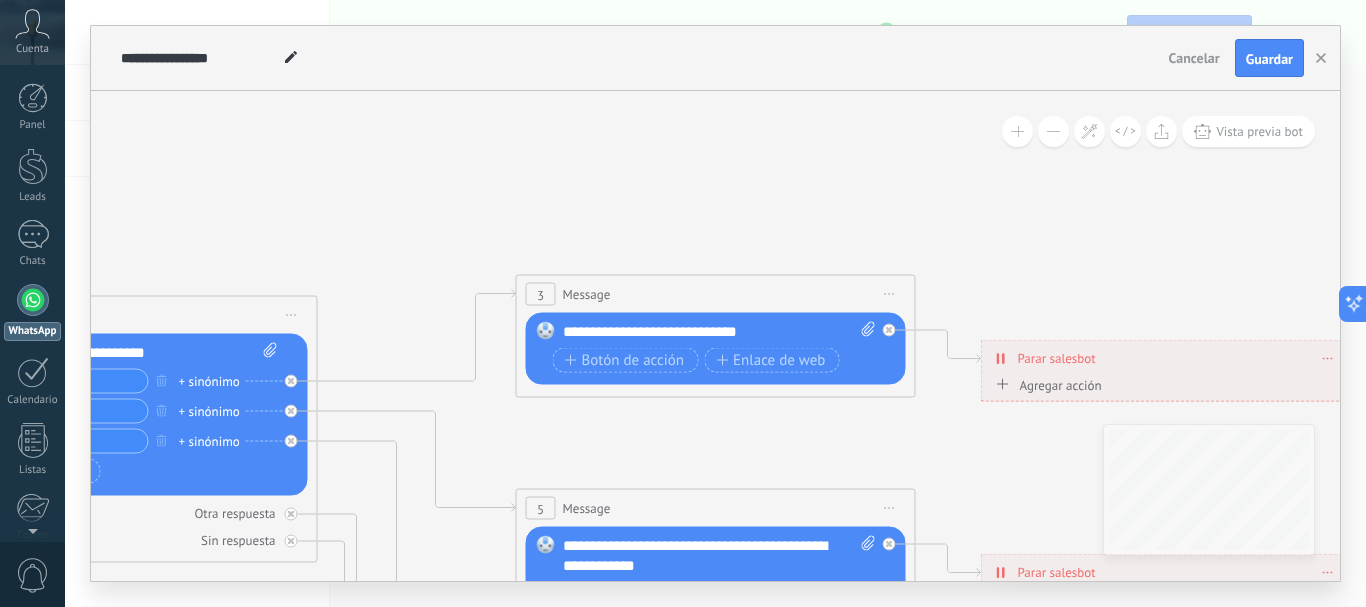 drag, startPoint x: 1362, startPoint y: 105, endPoint x: 1358, endPoint y: 191, distance: 86.09297 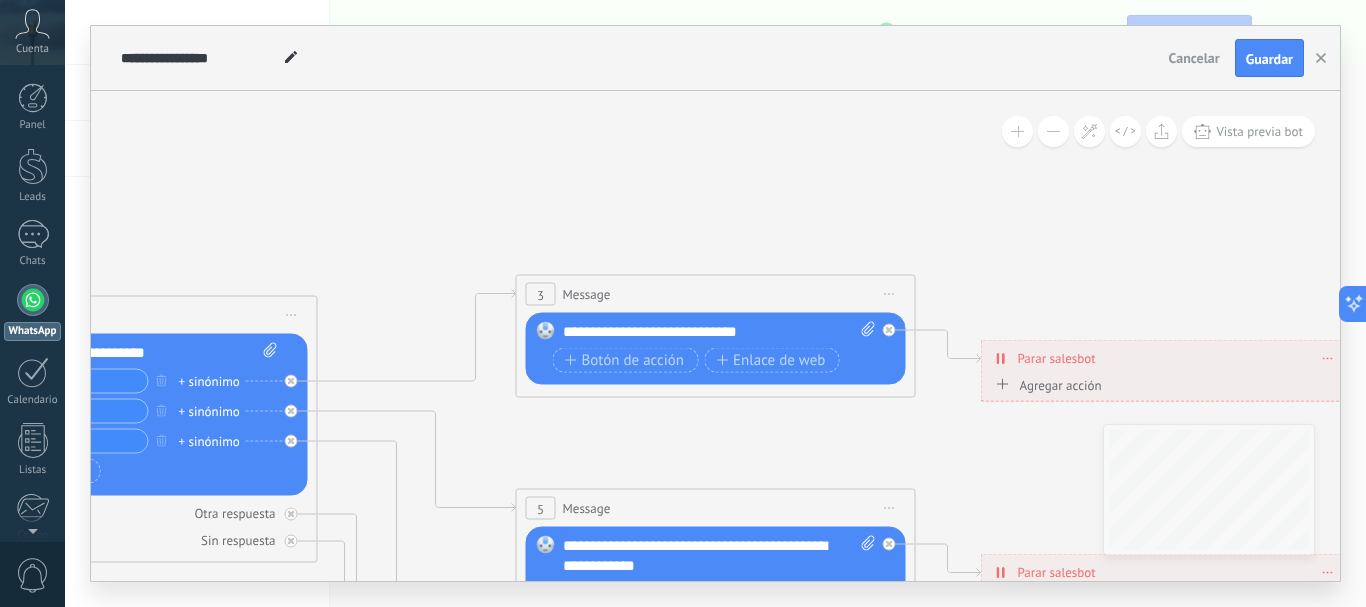click on "**********" at bounding box center (715, 303) 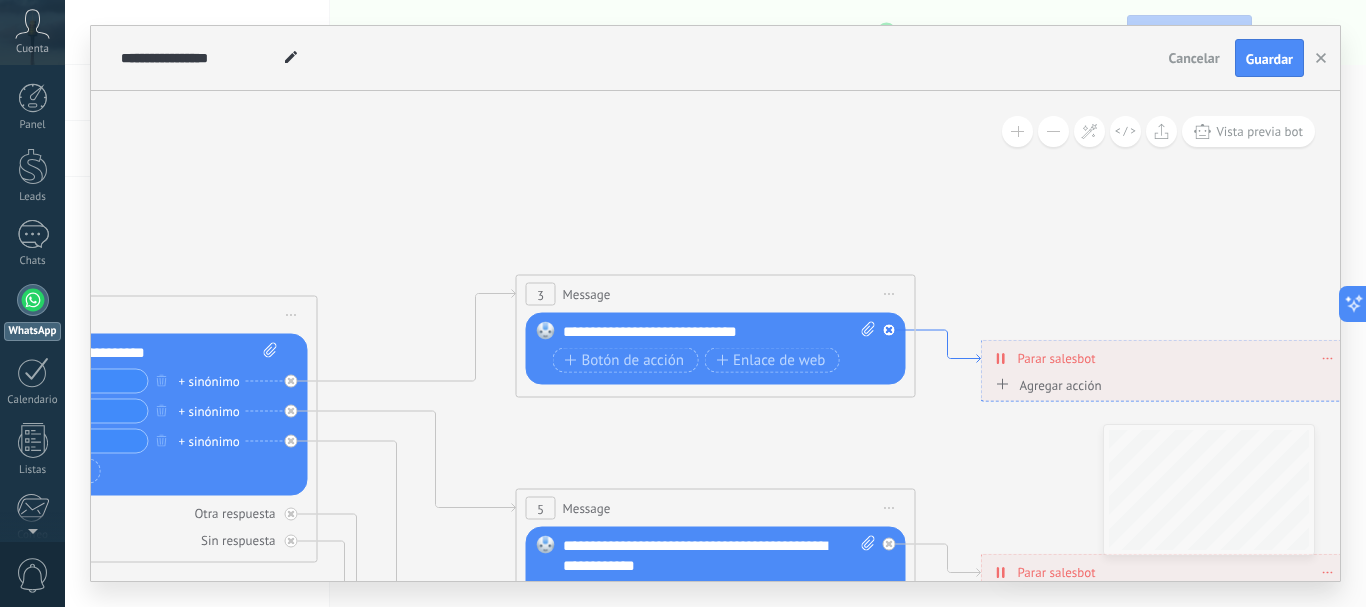 click 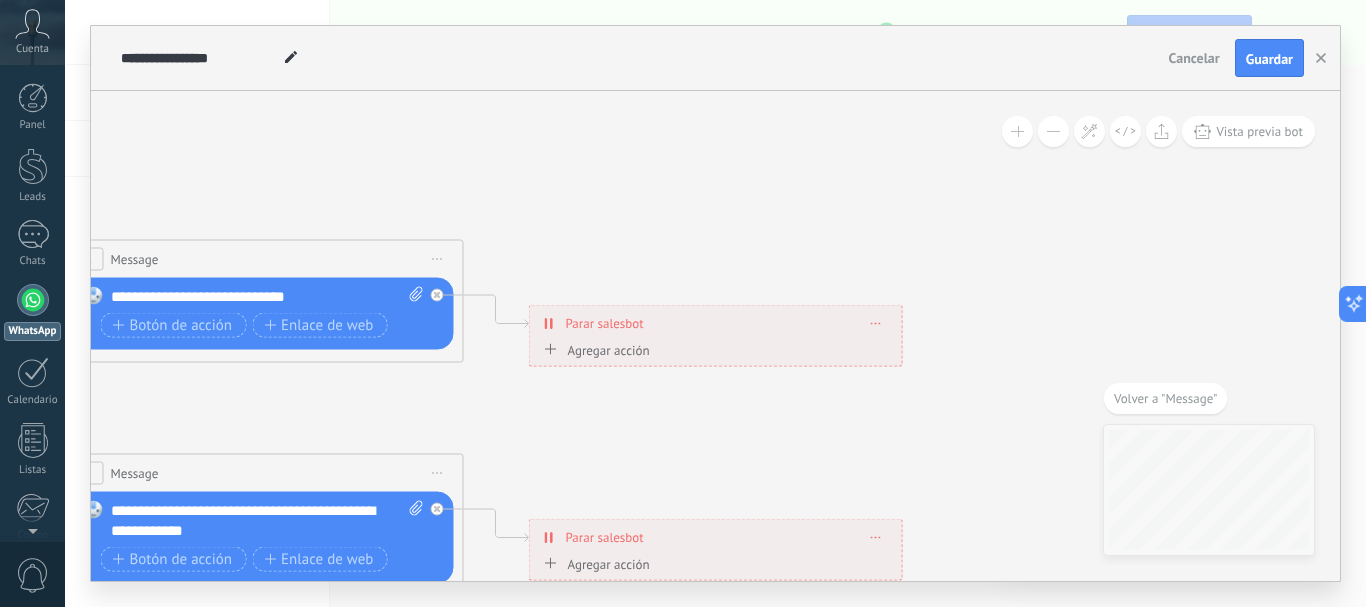 click 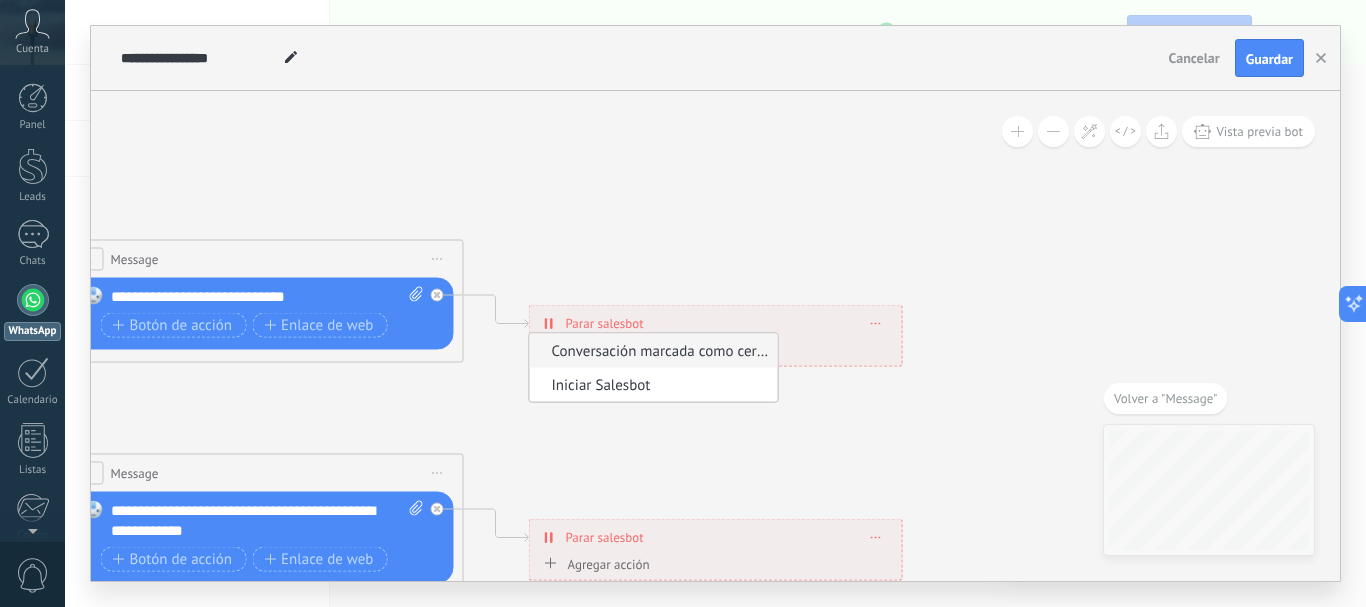click on "Conversación marcada como cerrada" at bounding box center (651, 350) 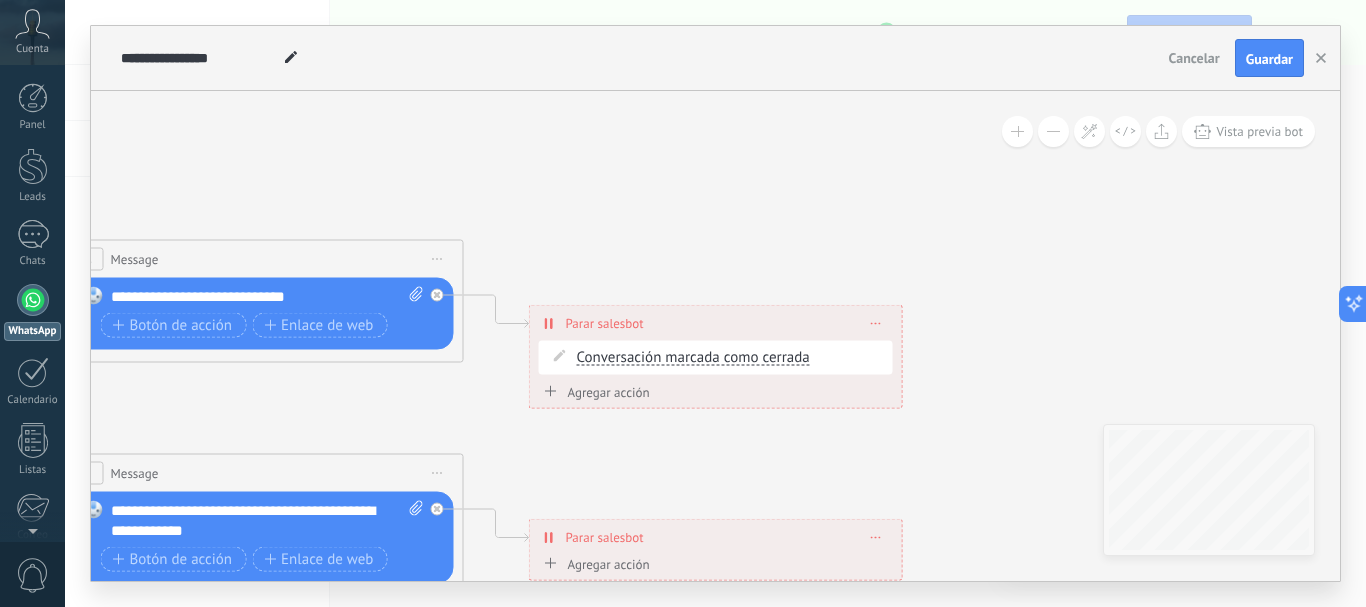 click on "Parar salesbot" at bounding box center [605, 323] 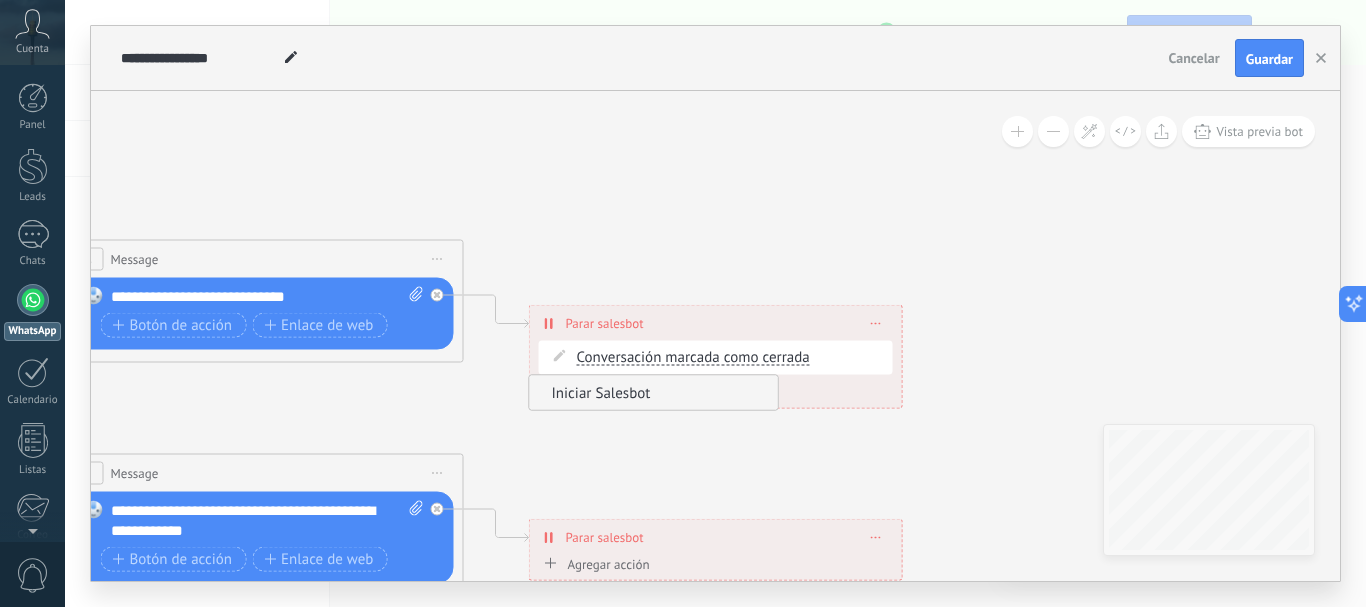 click on "Iniciar Salesbot" at bounding box center [651, 392] 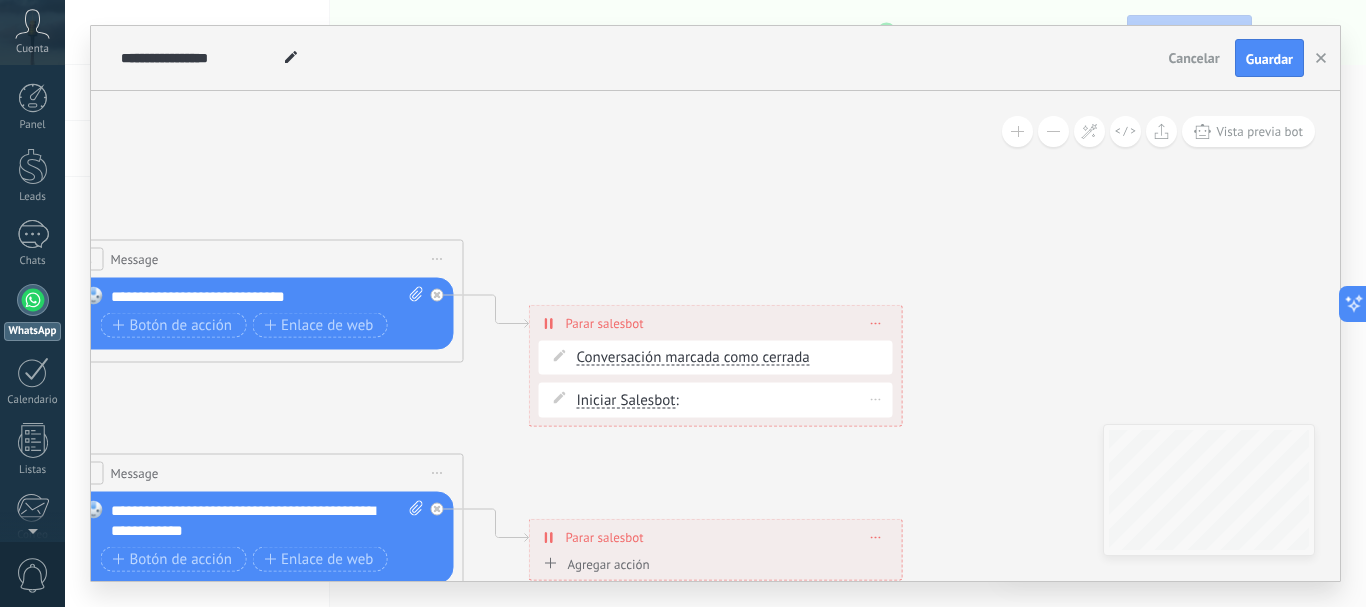 click 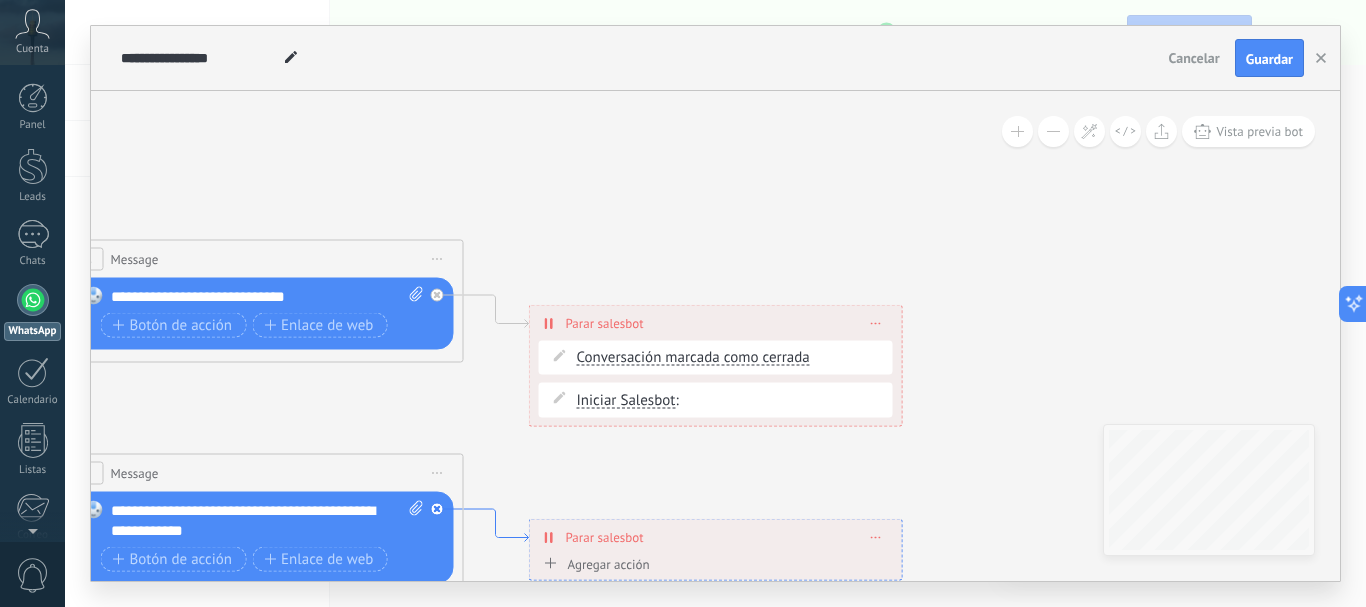 click 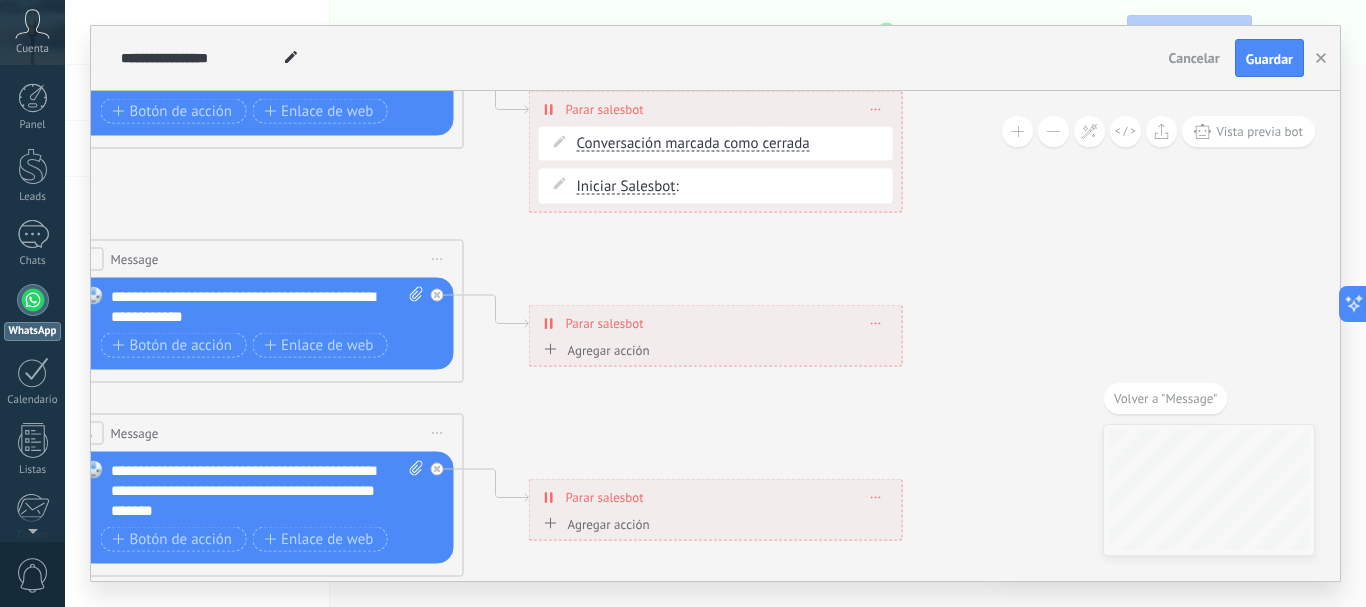 click on "**********" at bounding box center (715, 303) 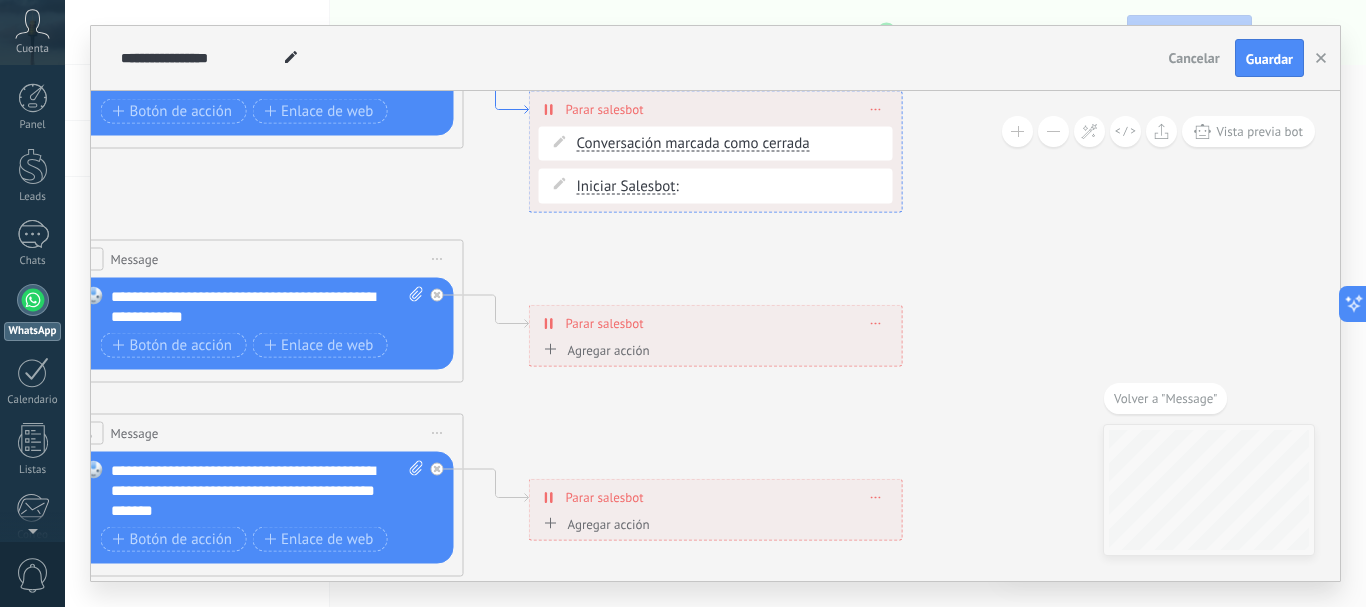 click 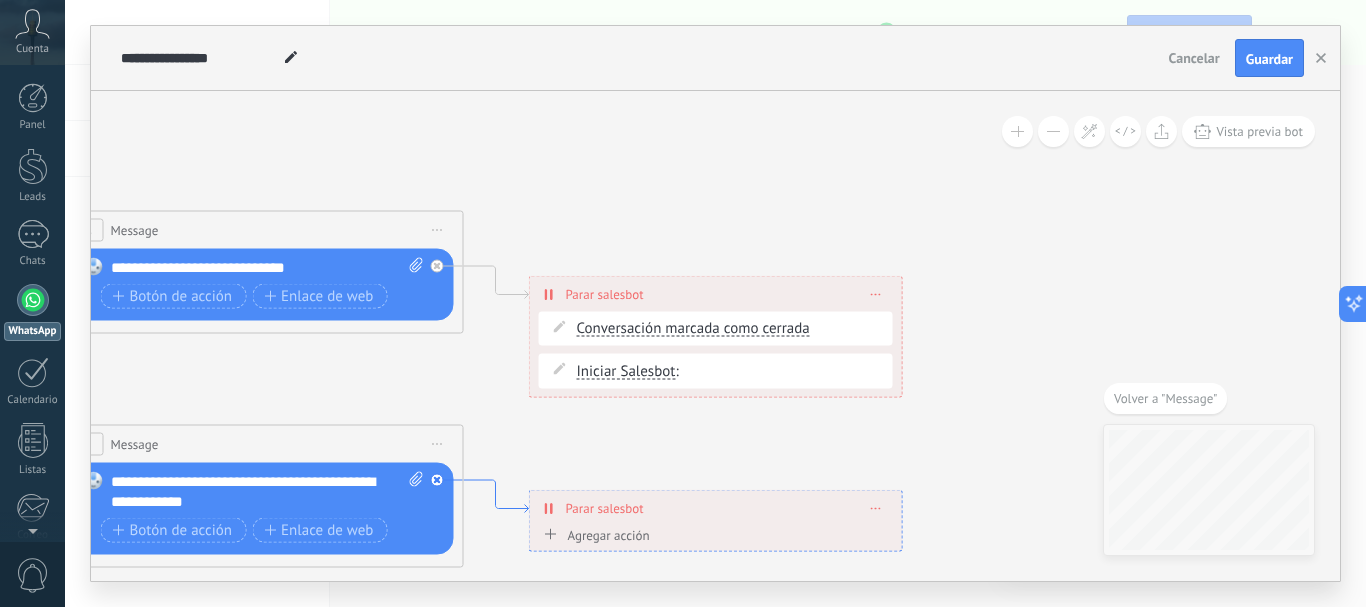 click 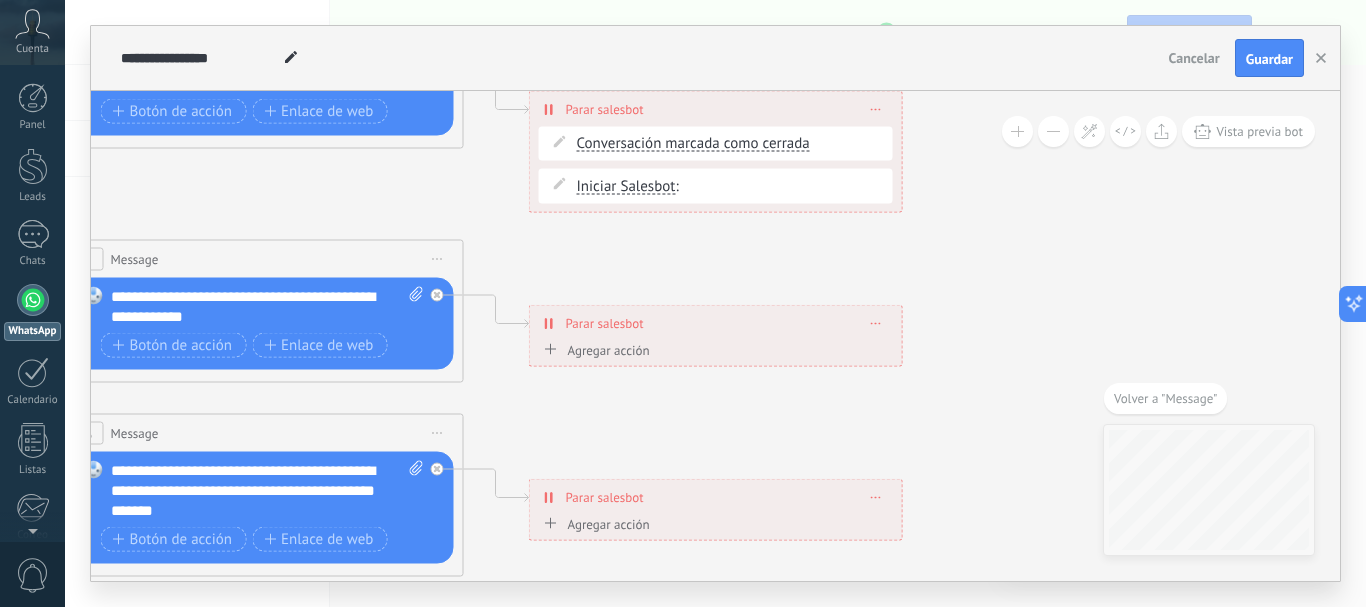 click on "Agregar acción" at bounding box center [594, 349] 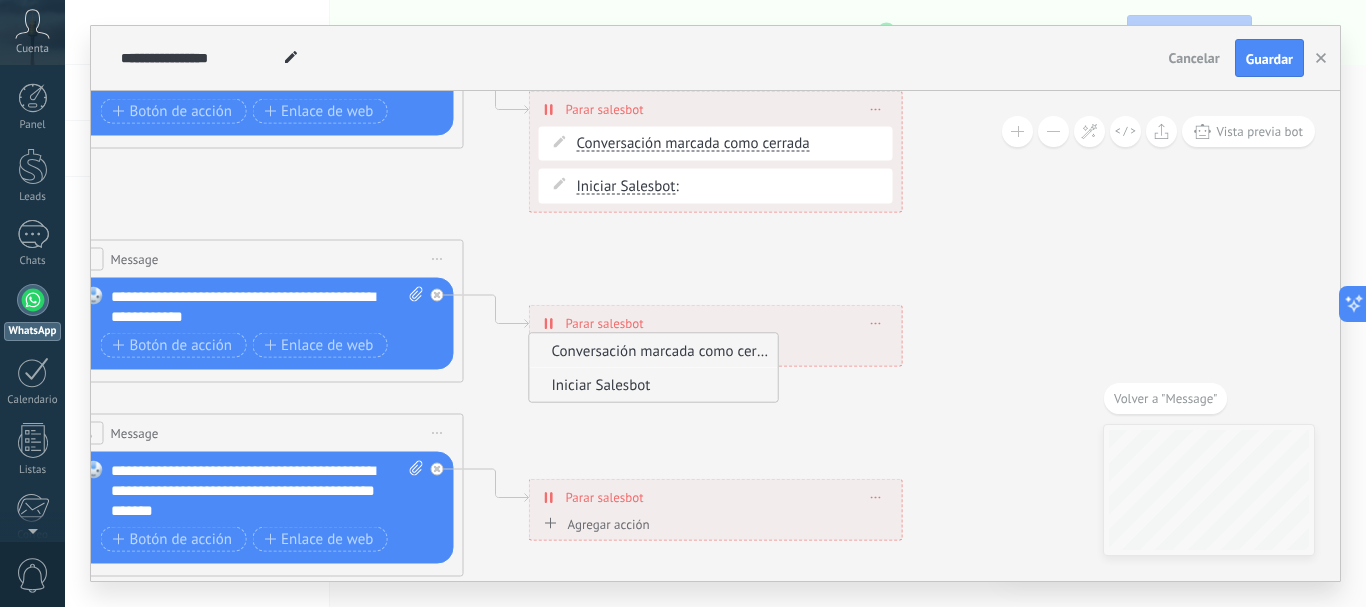 click on "Iniciar Salesbot" at bounding box center [651, 384] 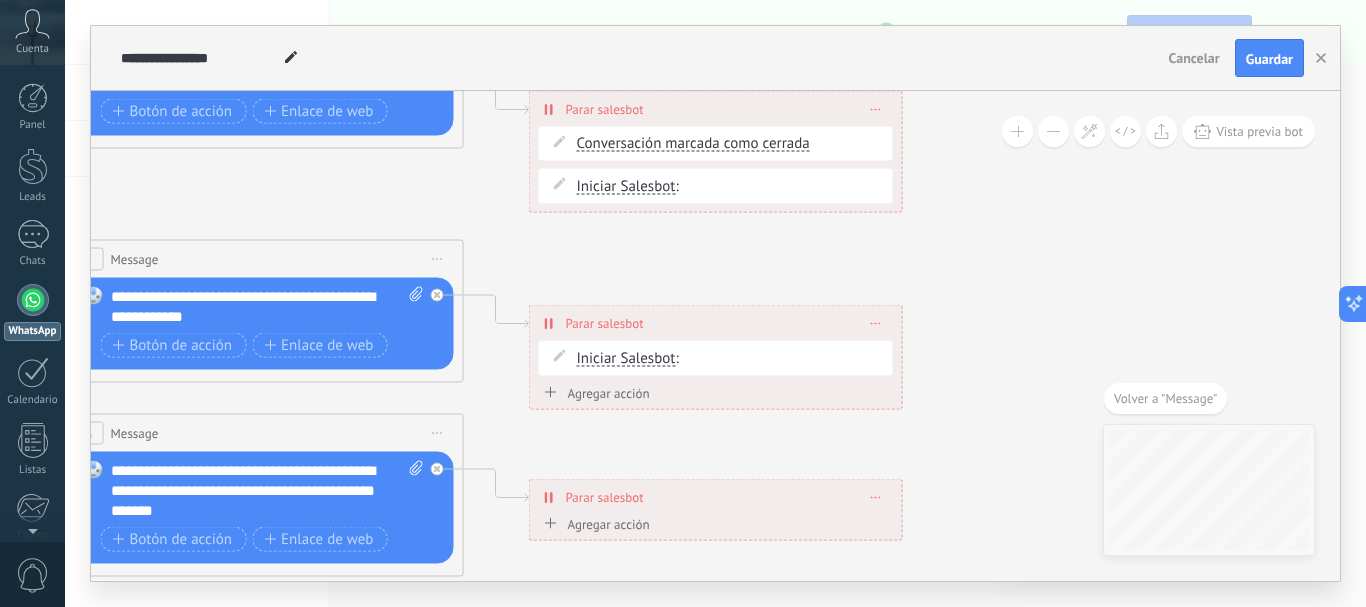 click 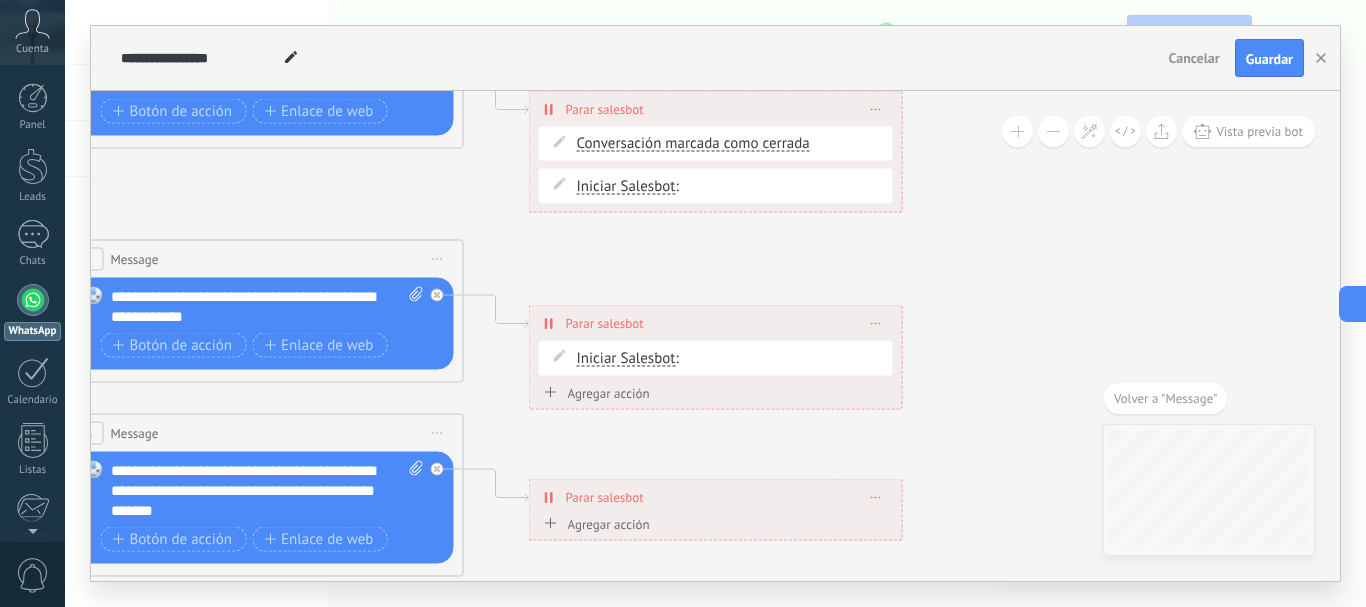 click on "Agregar acción
Conversación marcada como cerrada
Iniciar Salesbot
Iniciar Salesbot
Conversación marcada como cerrada
Iniciar Salesbot" at bounding box center [716, 396] 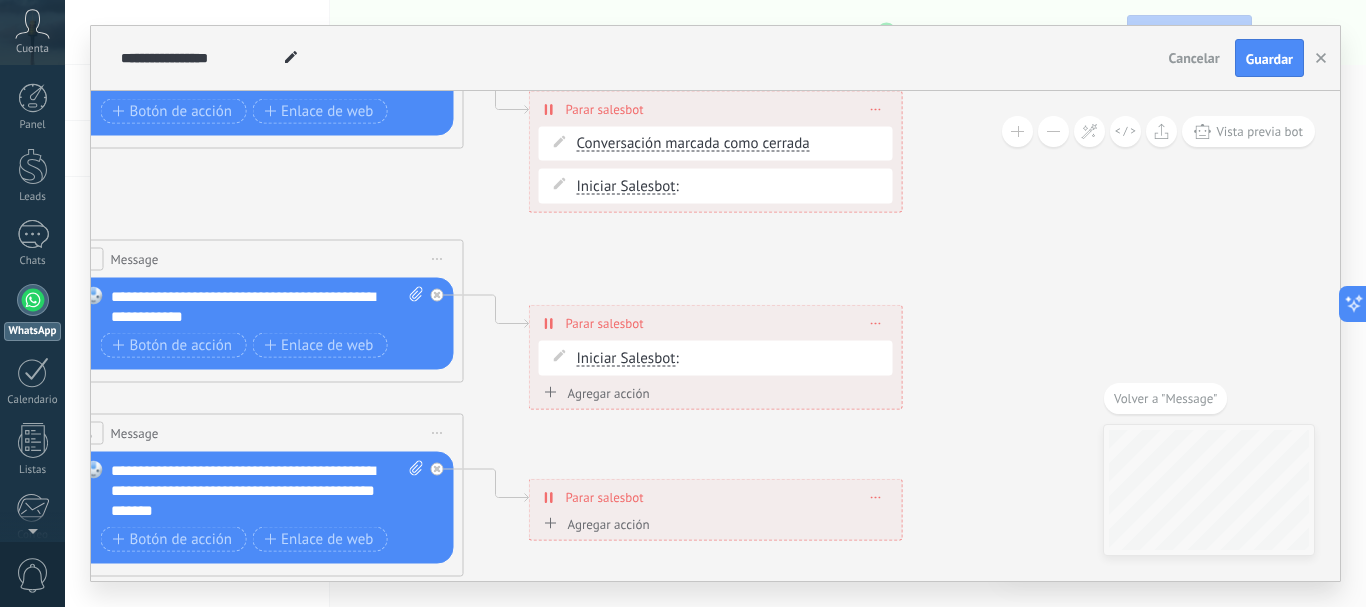 click at bounding box center (876, 323) 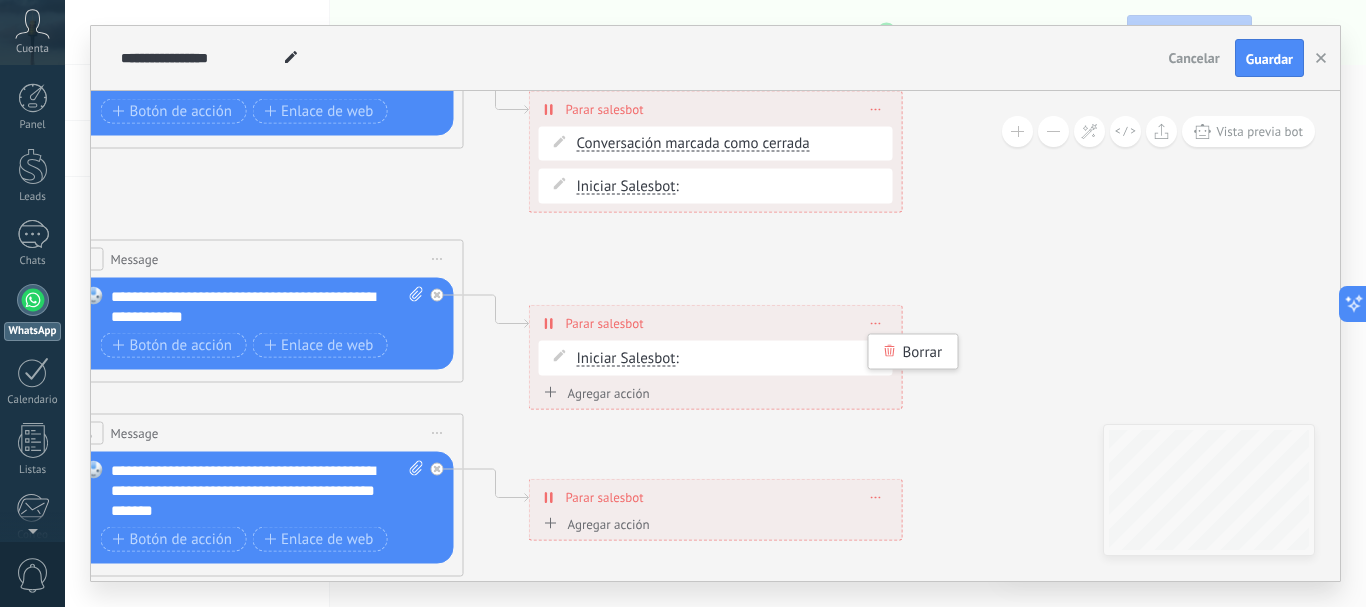 click 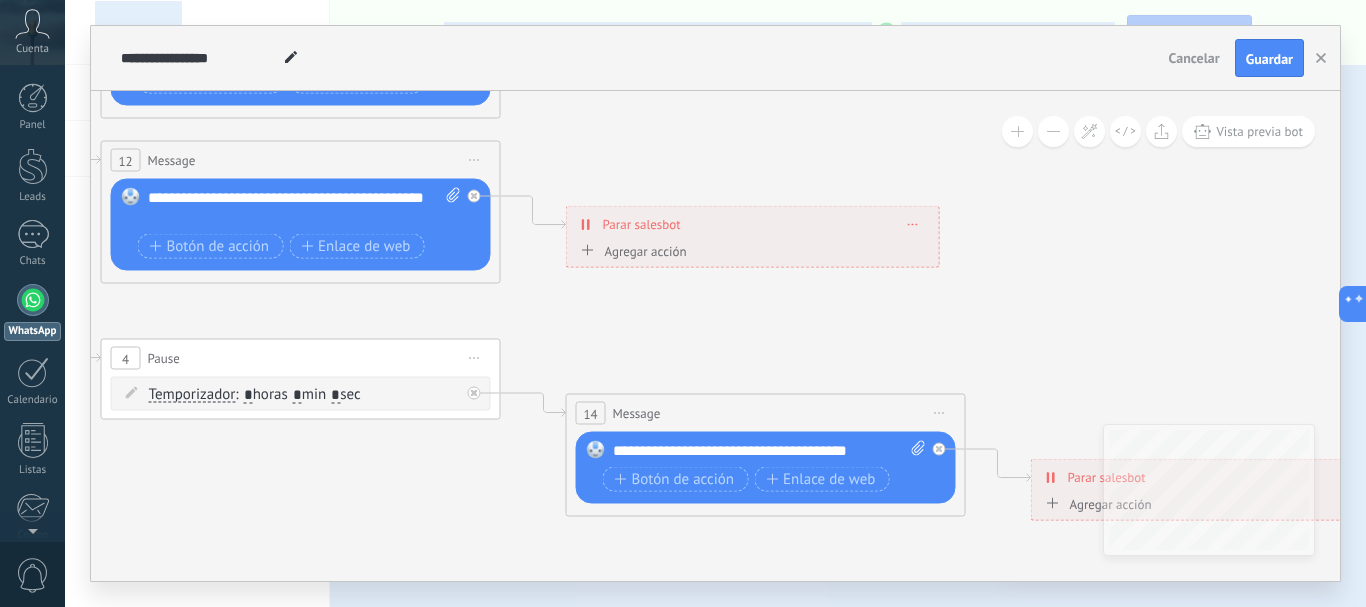 drag, startPoint x: 933, startPoint y: 360, endPoint x: 970, endPoint y: -98, distance: 459.4921 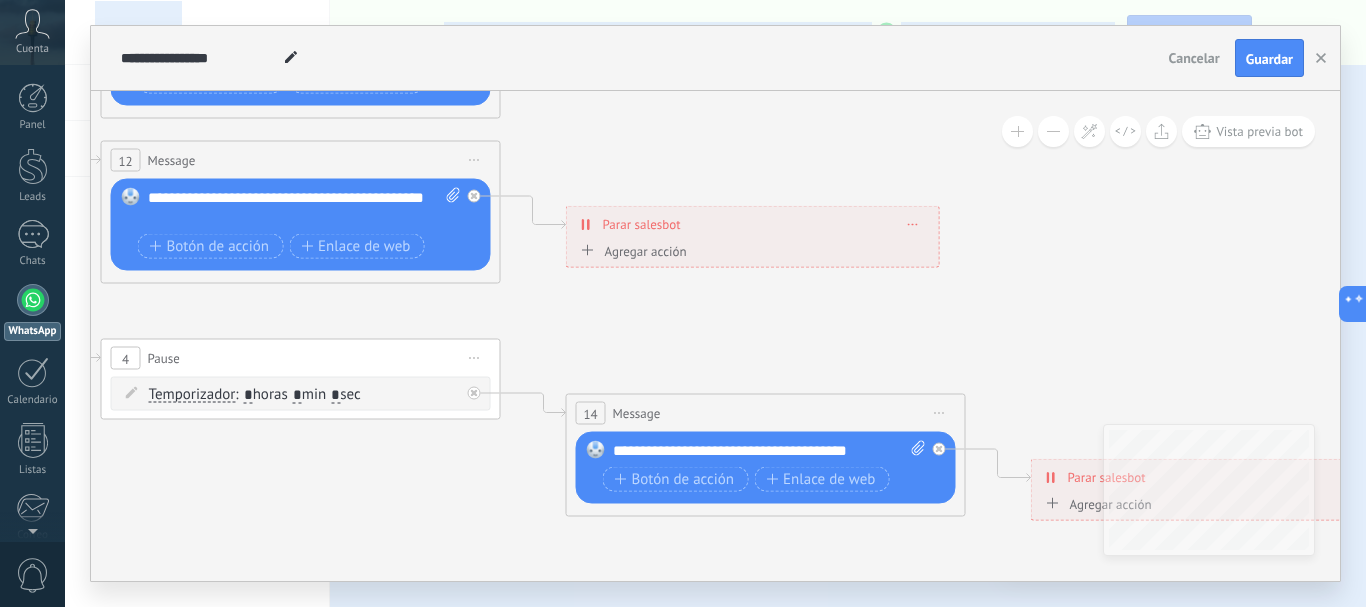 click on ".abccls-1,.abccls-2{fill-rule:evenodd}.abccls-2{fill:#fff} .abfcls-1{fill:none}.abfcls-2{fill:#fff} .abncls-1{isolation:isolate}.abncls-2{opacity:.06}.abncls-2,.abncls-3,.abncls-6{mix-blend-mode:multiply}.abncls-3{opacity:.15}.abncls-4,.abncls-8{fill:#fff}.abncls-5{fill:url(#abnlinear-gradient)}.abncls-6{opacity:.04}.abncls-7{fill:url(#abnlinear-gradient-2)}.abncls-8{fill-rule:evenodd} .abqst0{fill:#ffa200} .abwcls-1{fill:#252525} .cls-1{isolation:isolate} .acicls-1{fill:none} .aclcls-1{fill:#232323} .acnst0{display:none} .addcls-1,.addcls-2{fill:none;stroke-miterlimit:10}.addcls-1{stroke:#dfe0e5}.addcls-2{stroke:#a1a7ab} .adecls-1,.adecls-2{fill:none;stroke-miterlimit:10}.adecls-1{stroke:#dfe0e5}.adecls-2{stroke:#a1a7ab} .adqcls-1{fill:#8591a5;fill-rule:evenodd} .aeccls-1{fill:#5c9f37} .aeecls-1{fill:#f86161} .aejcls-1{fill:#8591a5;fill-rule:evenodd} .aekcls-1{fill-rule:evenodd} .aelcls-1{fill-rule:evenodd;fill:currentColor} .aemcls-1{fill-rule:evenodd;fill:currentColor} .aercls-2{fill:#24bc8c}" at bounding box center [683, 303] 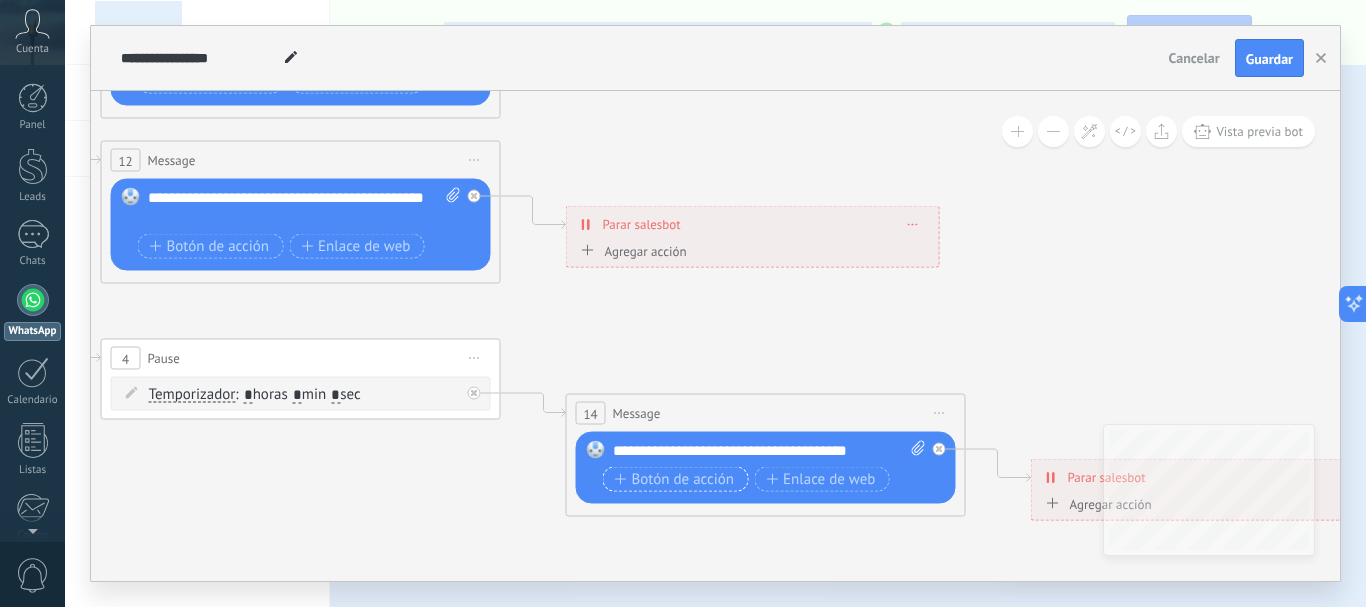 click on "Botón de acción" at bounding box center (675, 479) 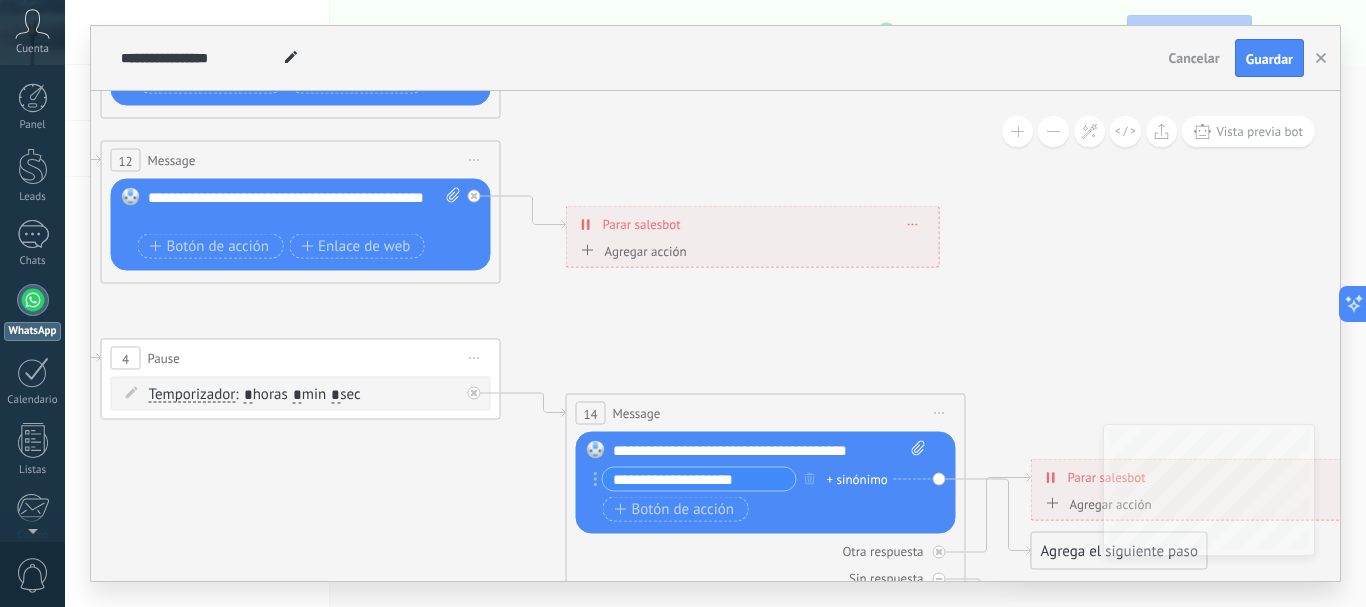 type on "**********" 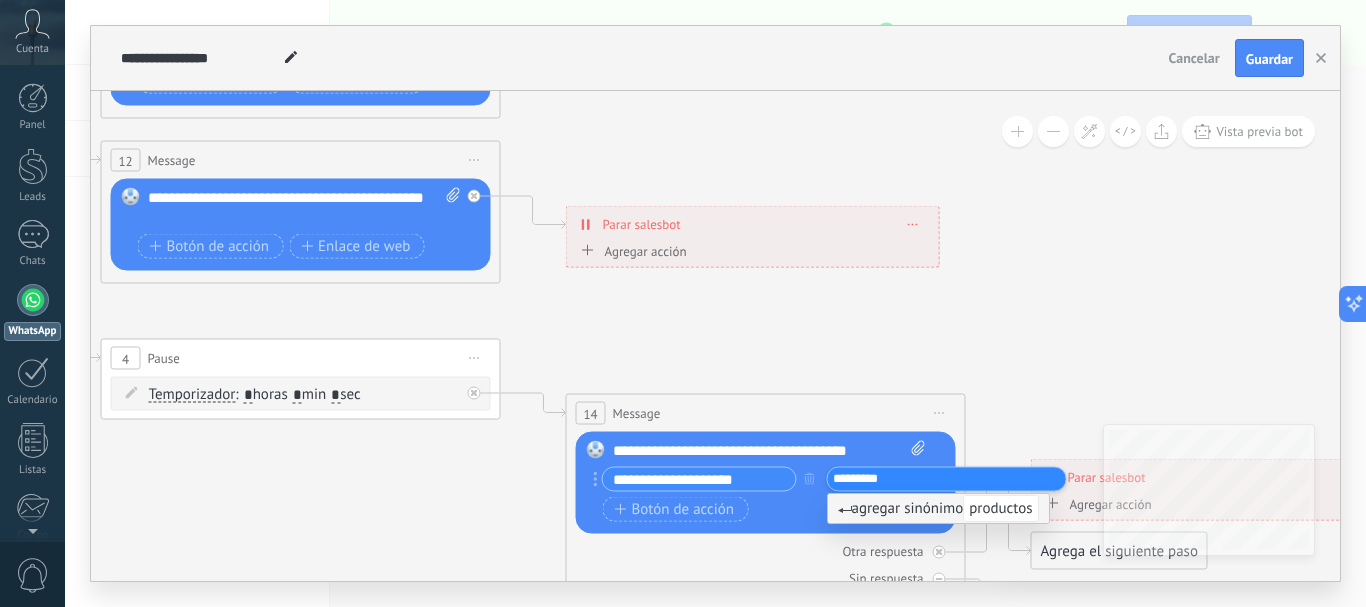 type on "*********" 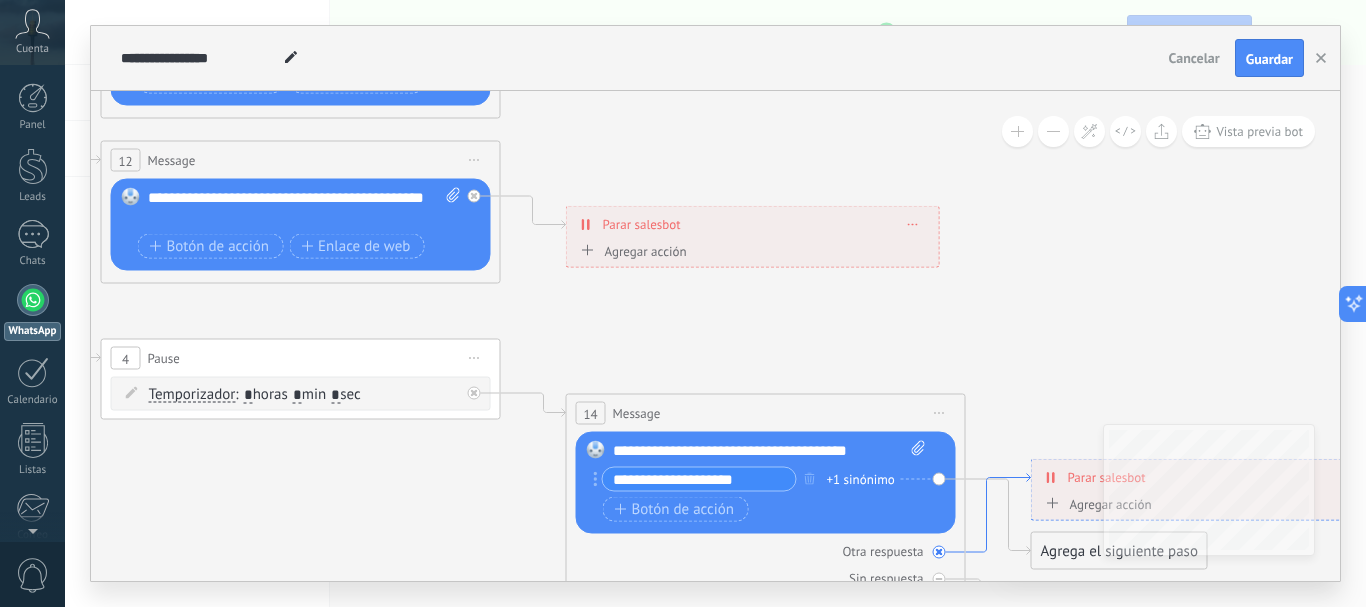click 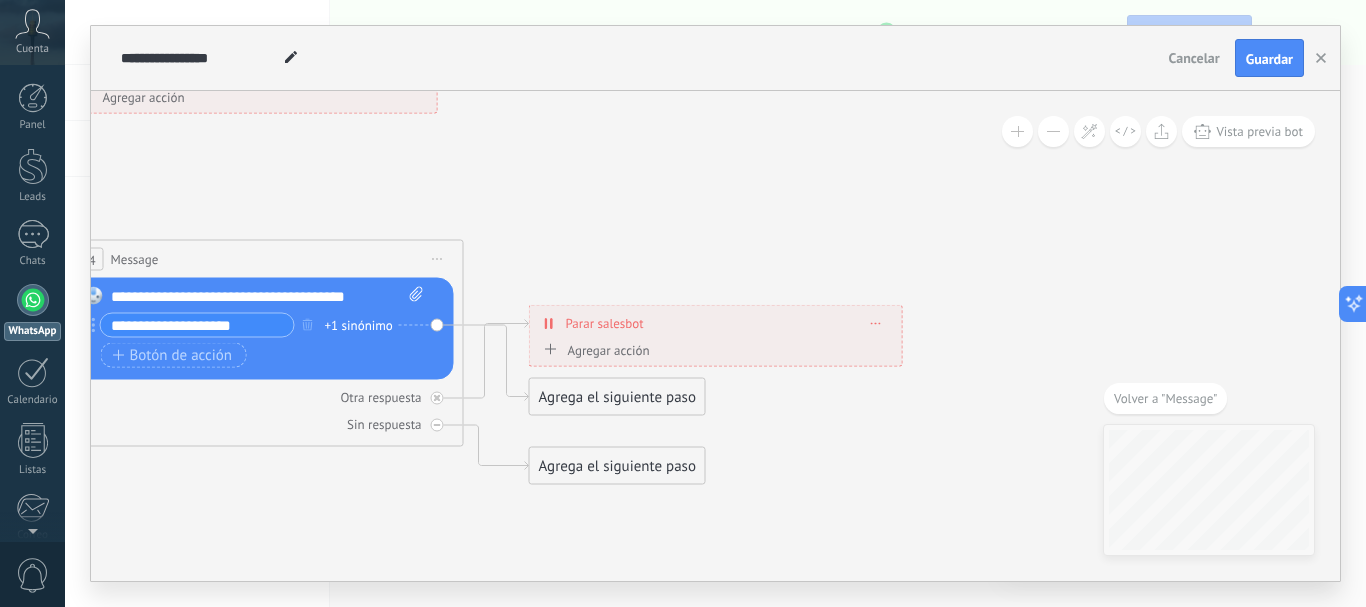 click on "Agrega el siguiente paso" at bounding box center (617, 397) 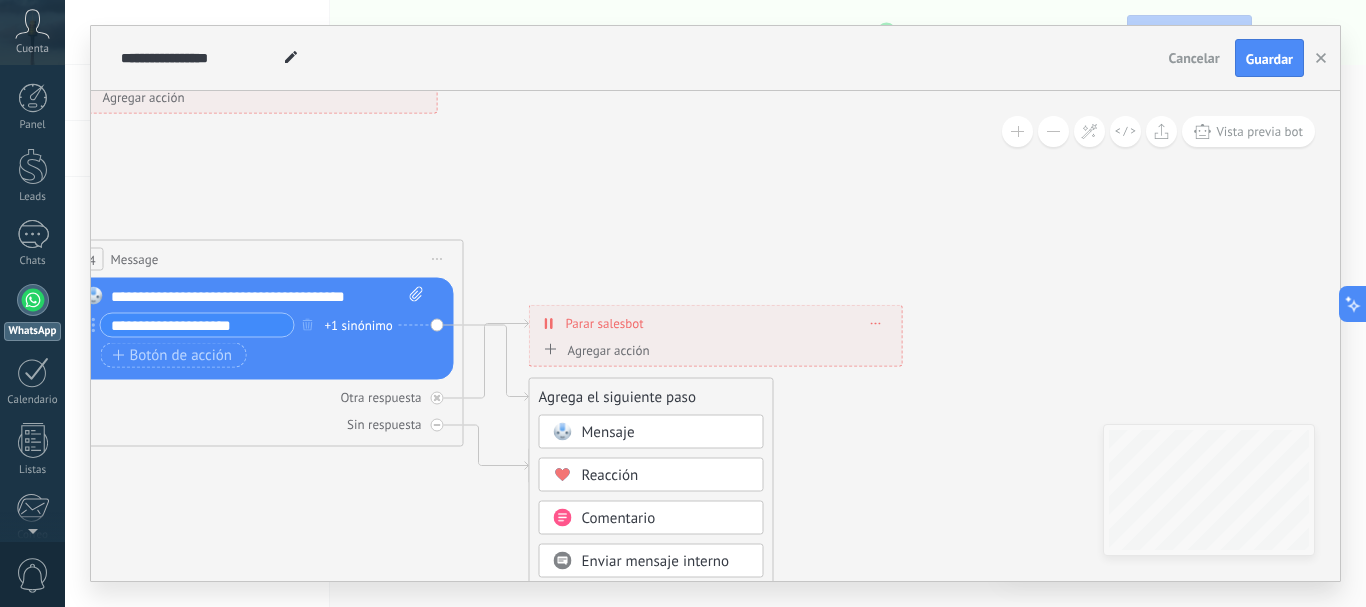 click on "Reacción" at bounding box center [610, 475] 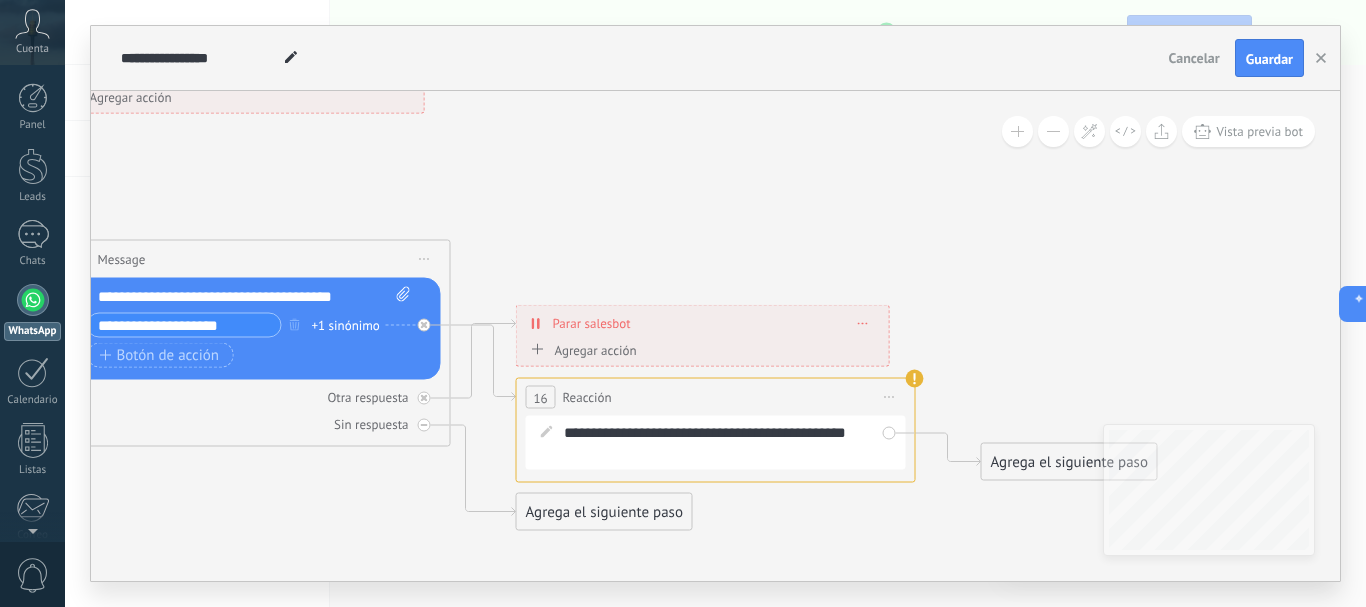 click on "**********" at bounding box center (716, 430) 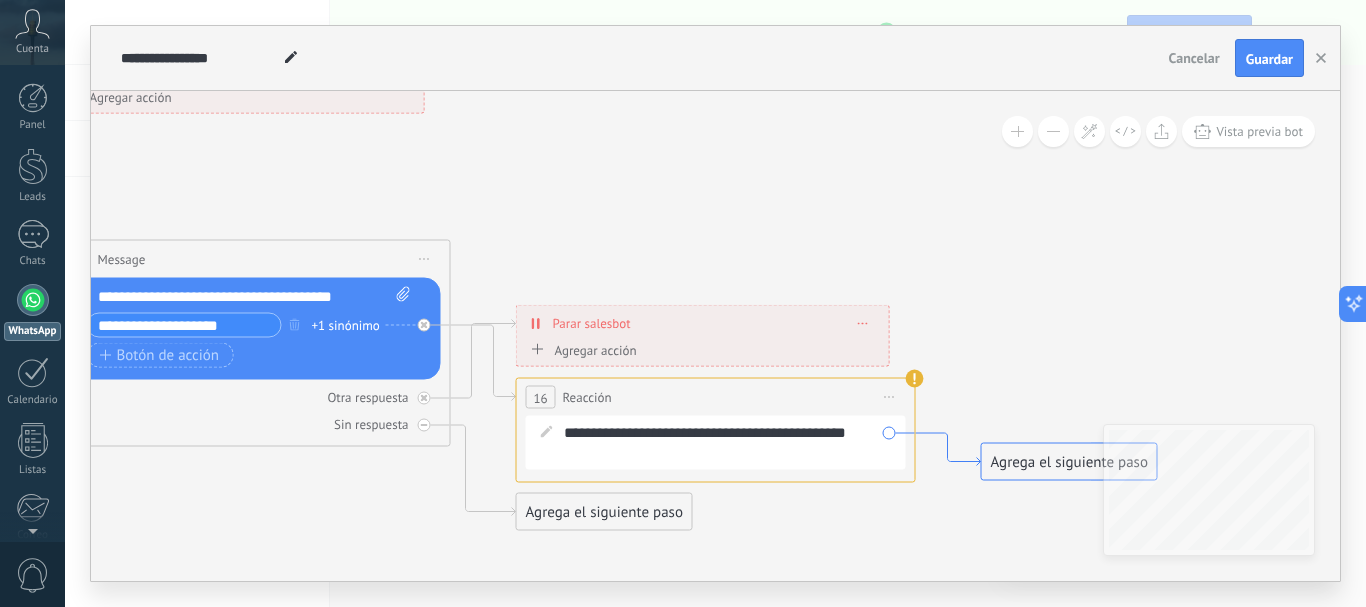 click 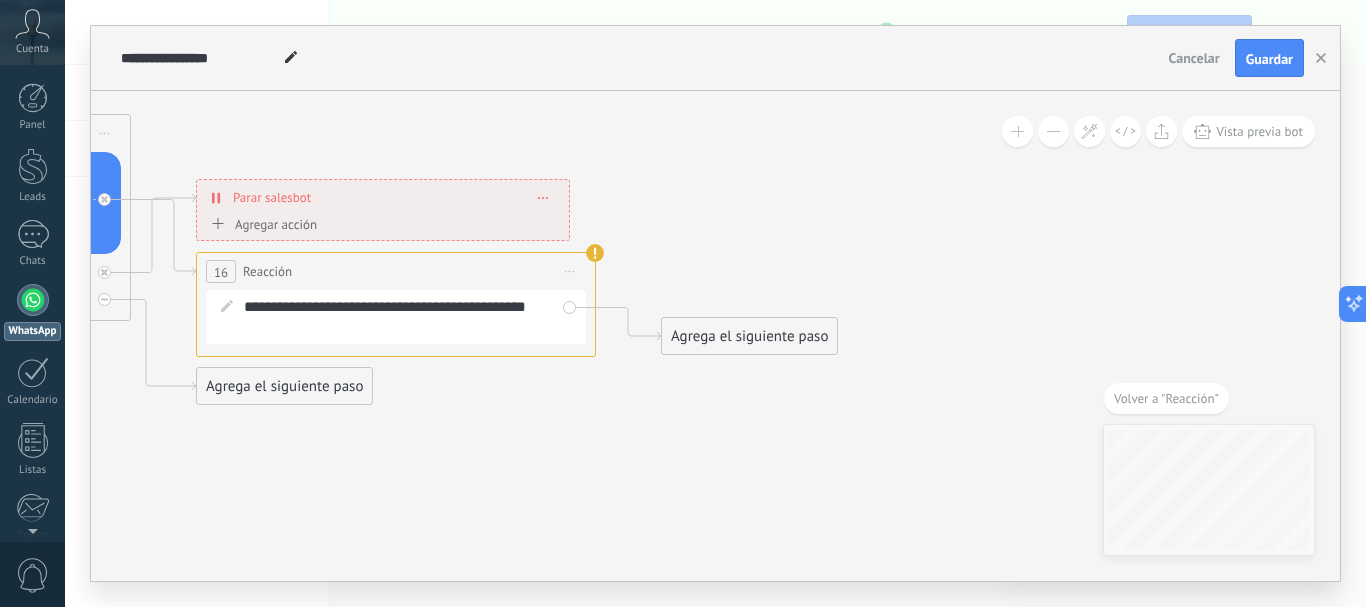 click on "Agrega el siguiente paso" at bounding box center [749, 336] 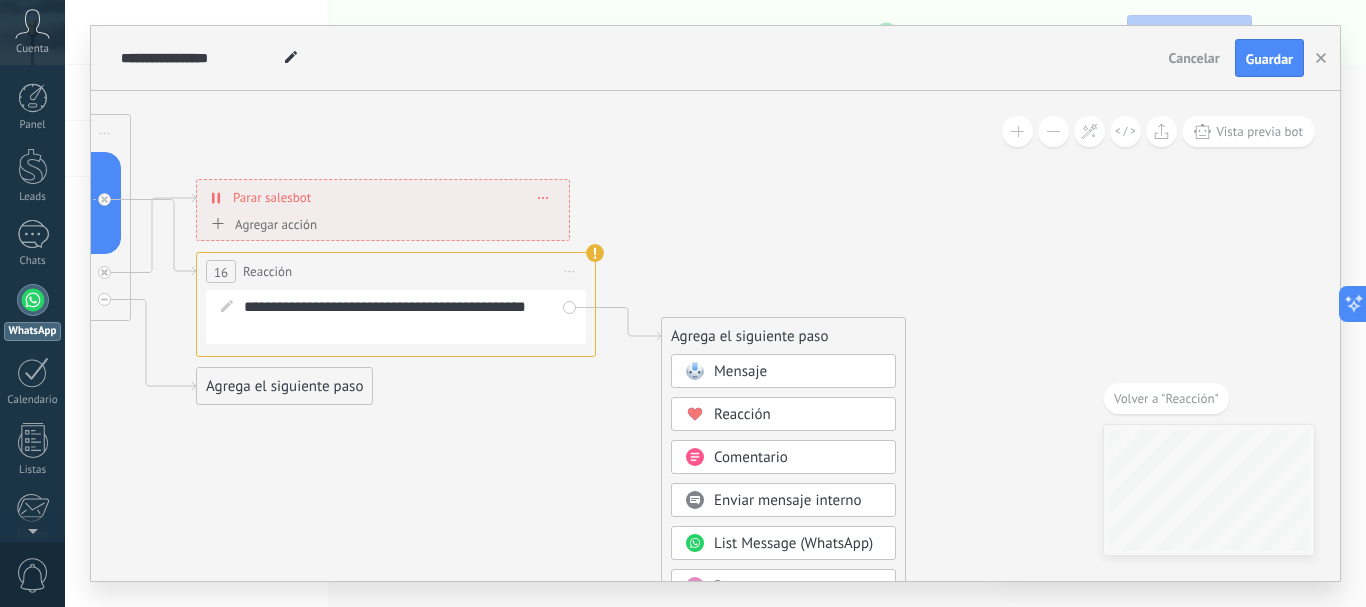 click on "Mensaje" at bounding box center [740, 371] 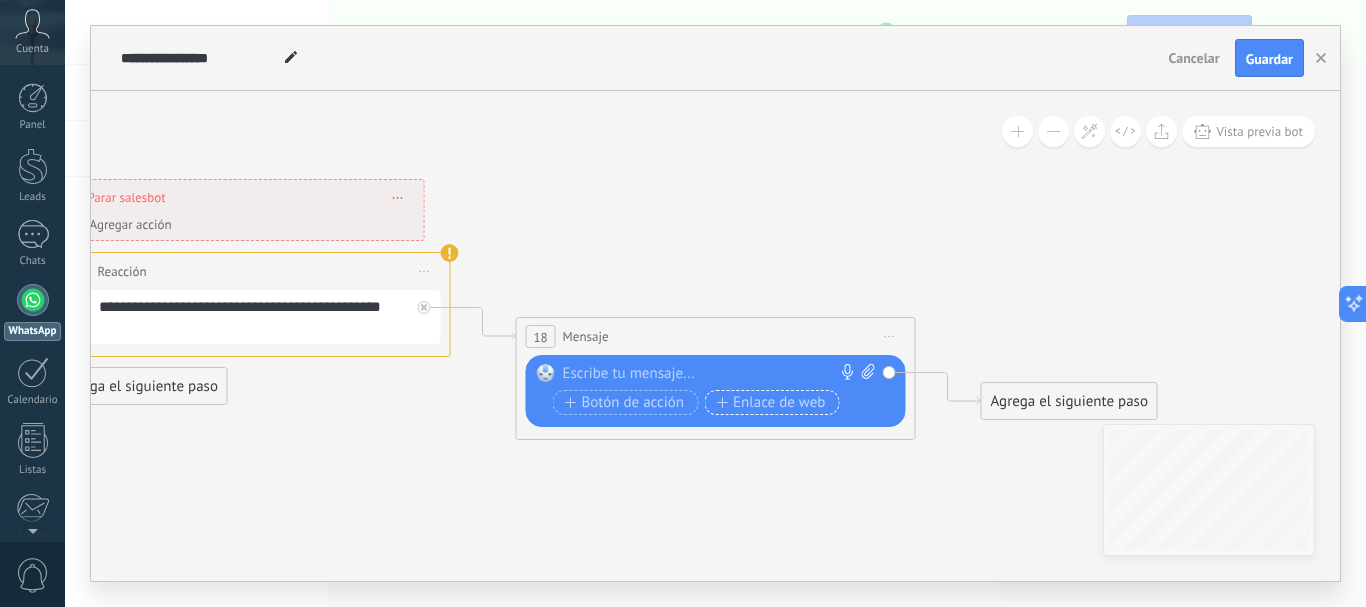 click 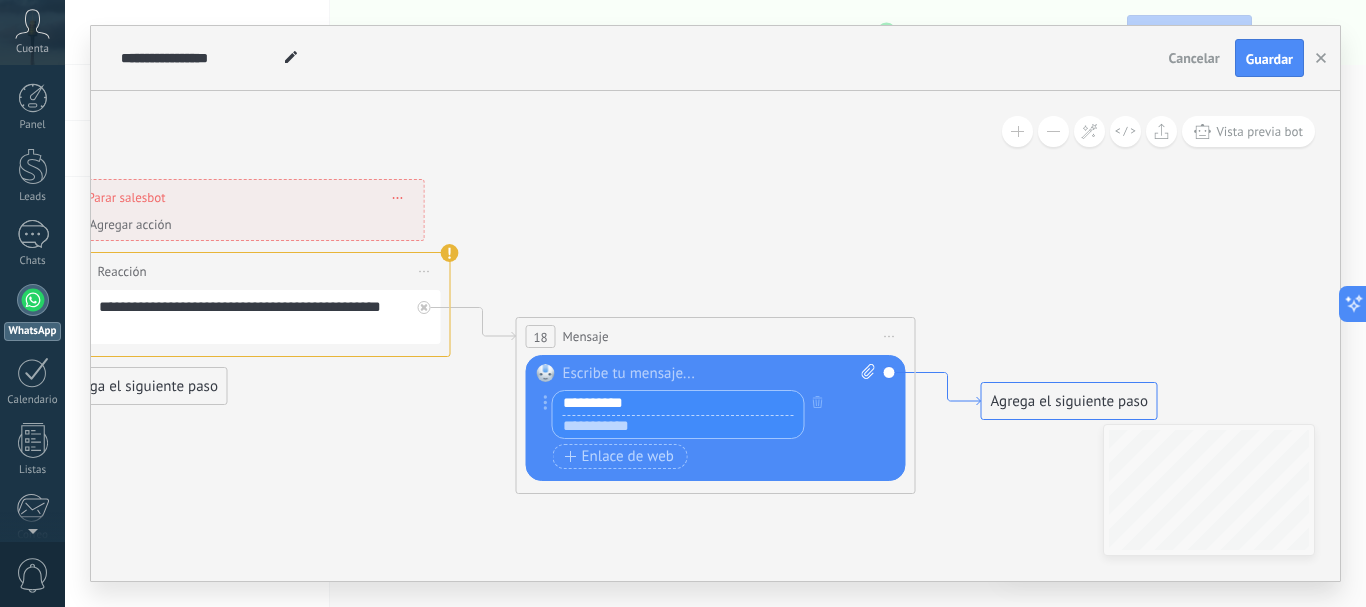 type on "**********" 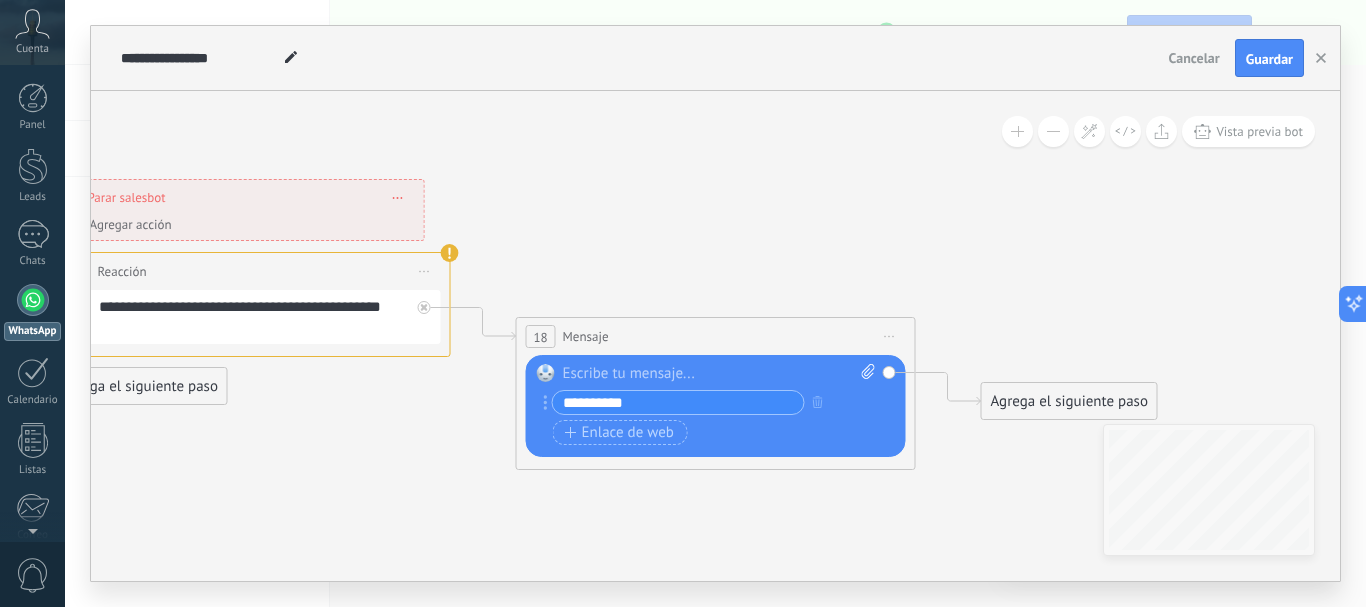 click on "Agrega el siguiente paso" at bounding box center [1069, 401] 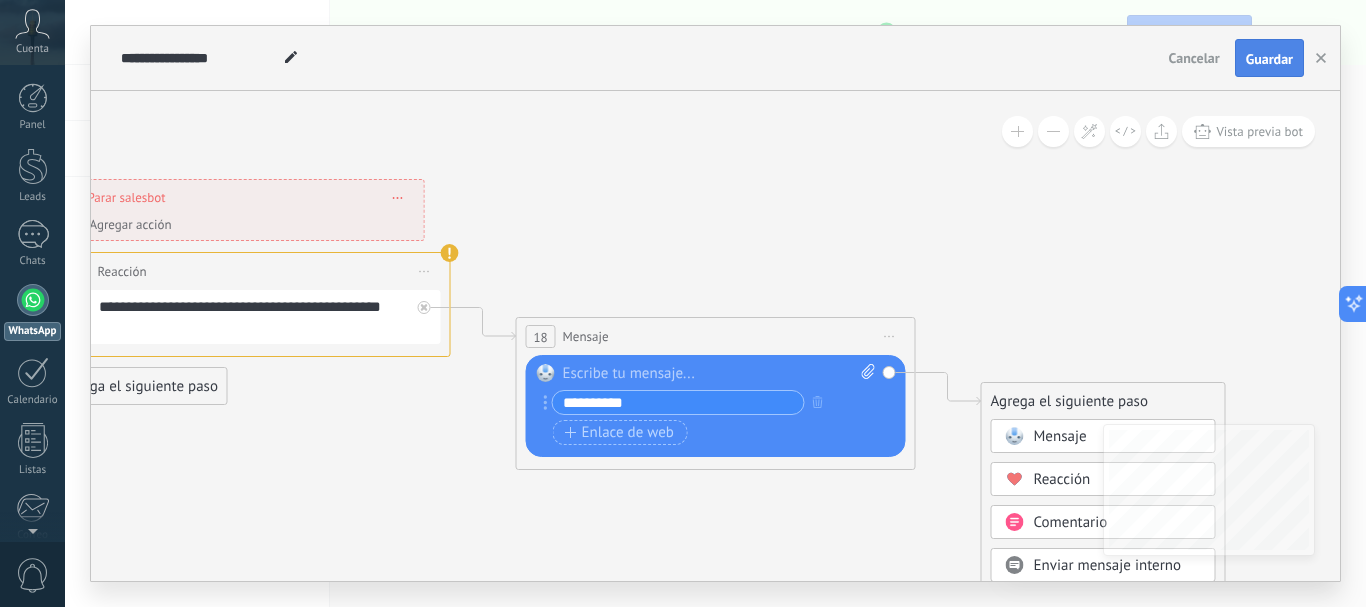 click on "Guardar" at bounding box center [1269, 59] 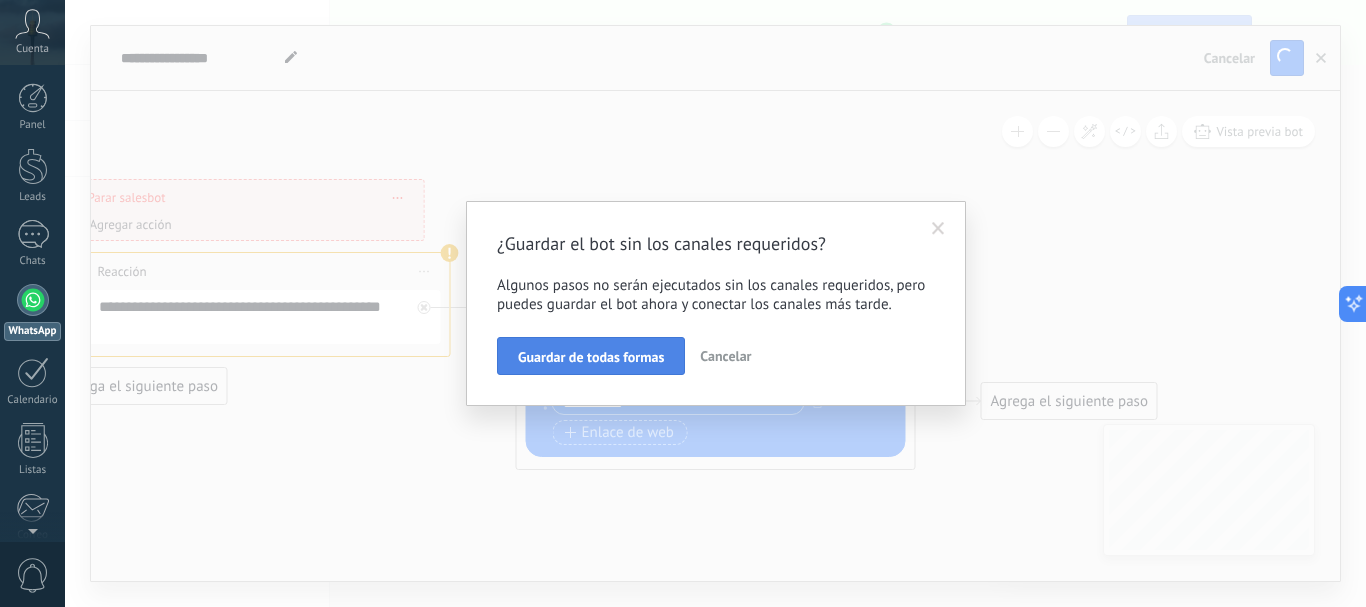 click on "Guardar de todas formas" at bounding box center (591, 357) 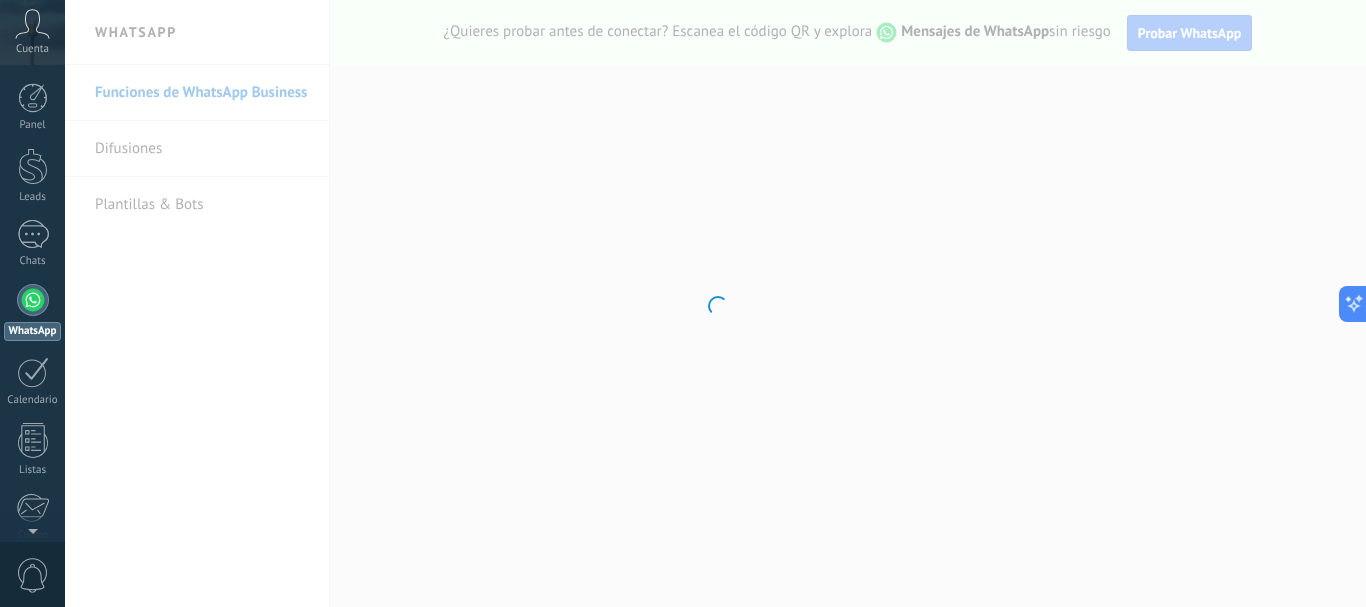 scroll, scrollTop: 225, scrollLeft: 0, axis: vertical 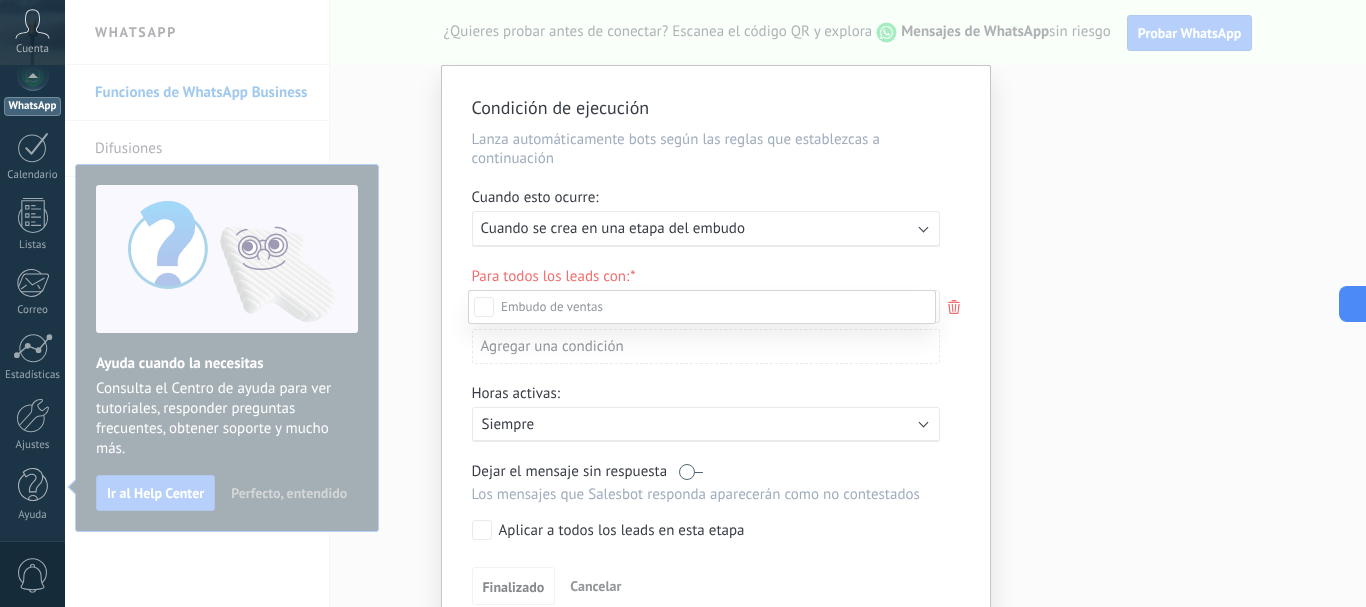 click on "Leads Entrantes Nueva consulta Cualificado Cotización enviada Pedido creado Pedido completado Pedido enviado [PERSON_NAME] enviado – ganado Pedido cancelado – perdido" at bounding box center (702, 447) 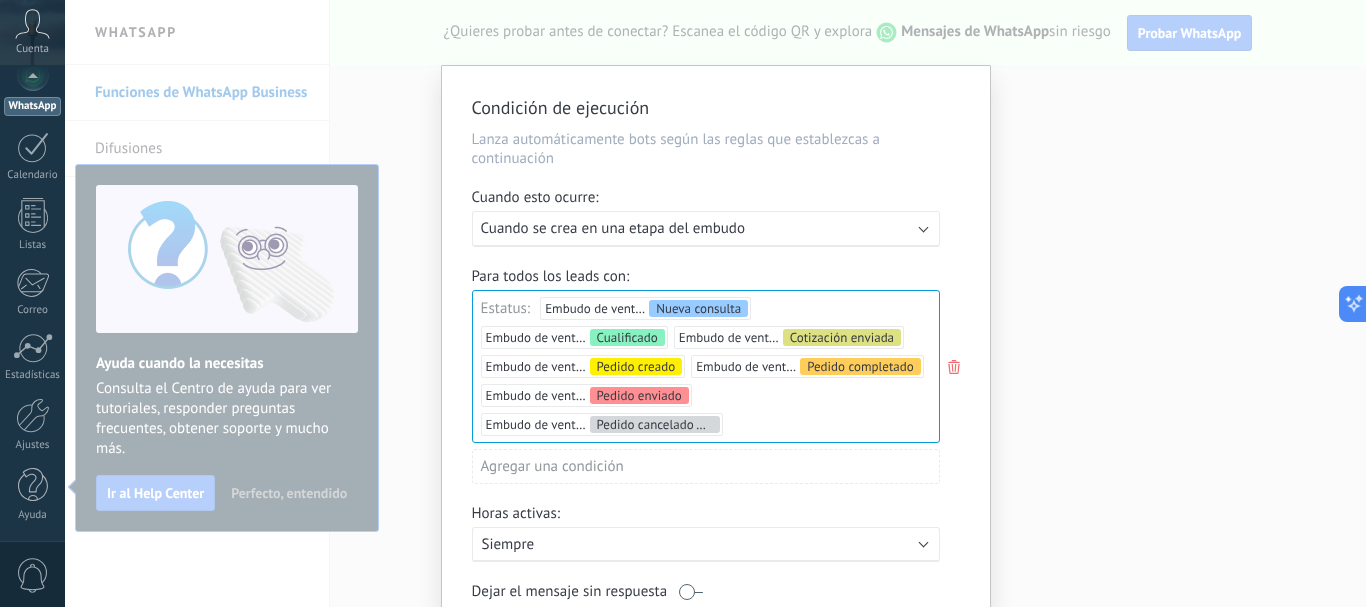 click on "Leads Entrantes Nueva consulta Cualificado Cotización enviada Pedido creado Pedido completado Pedido enviado [PERSON_NAME] enviado – ganado Pedido cancelado – perdido" at bounding box center [0, 0] 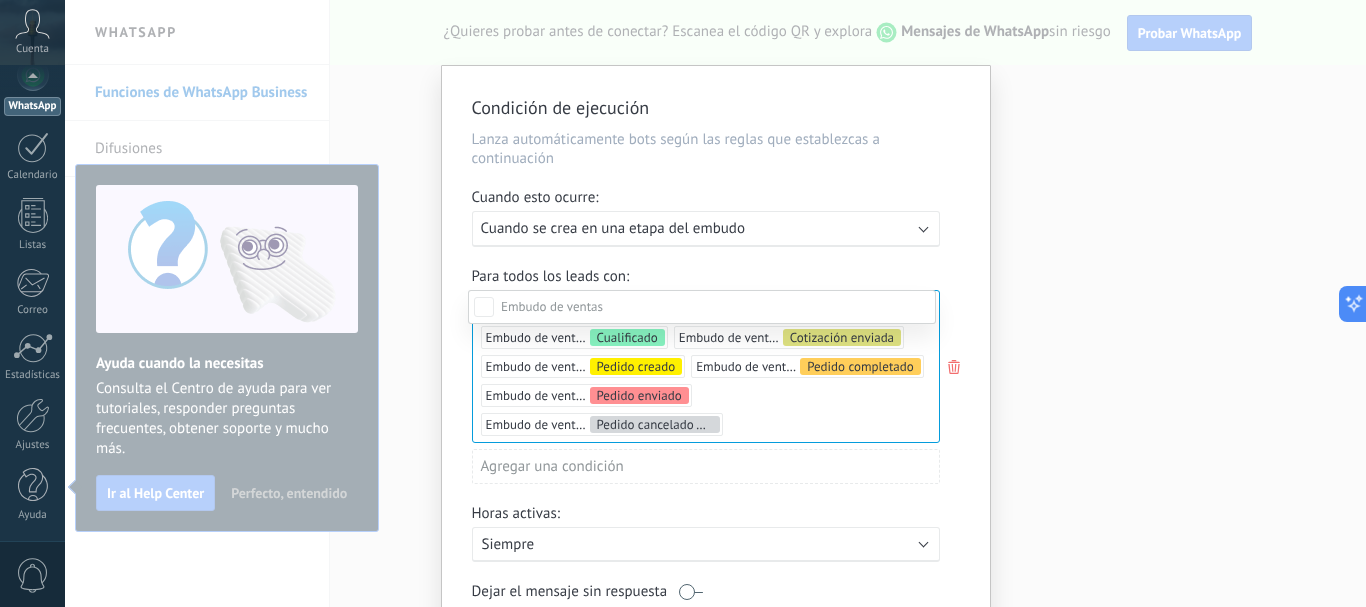 click at bounding box center [715, 303] 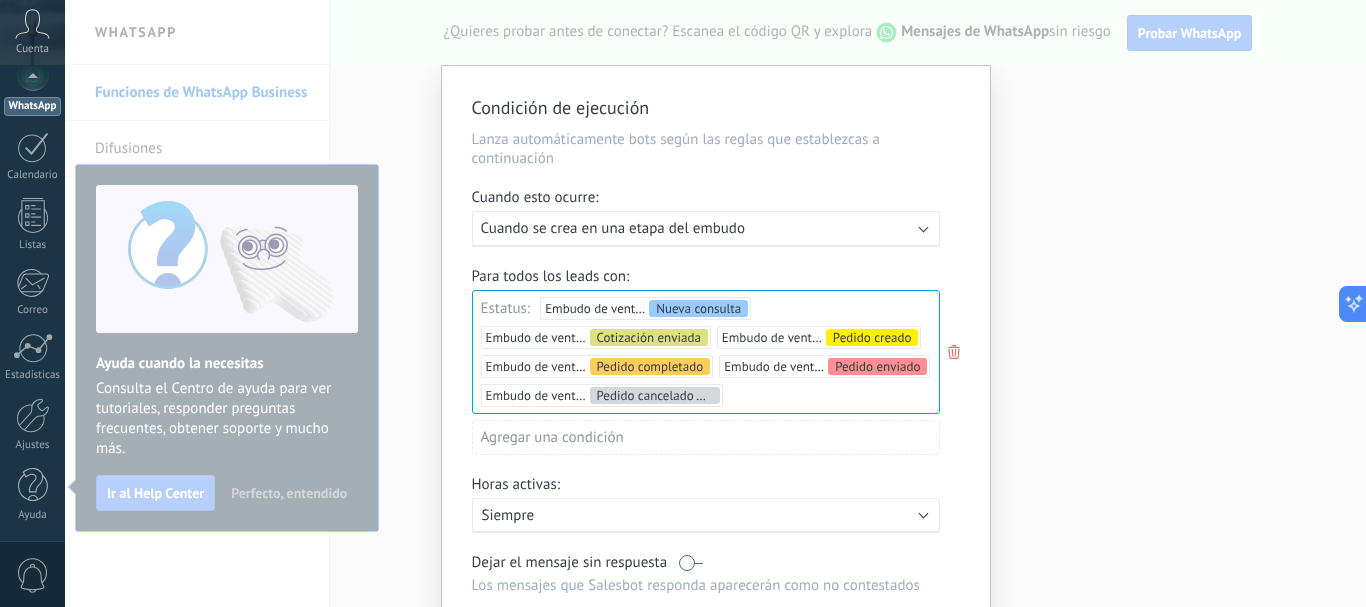 click on "Activo:  Siempre" at bounding box center [706, 515] 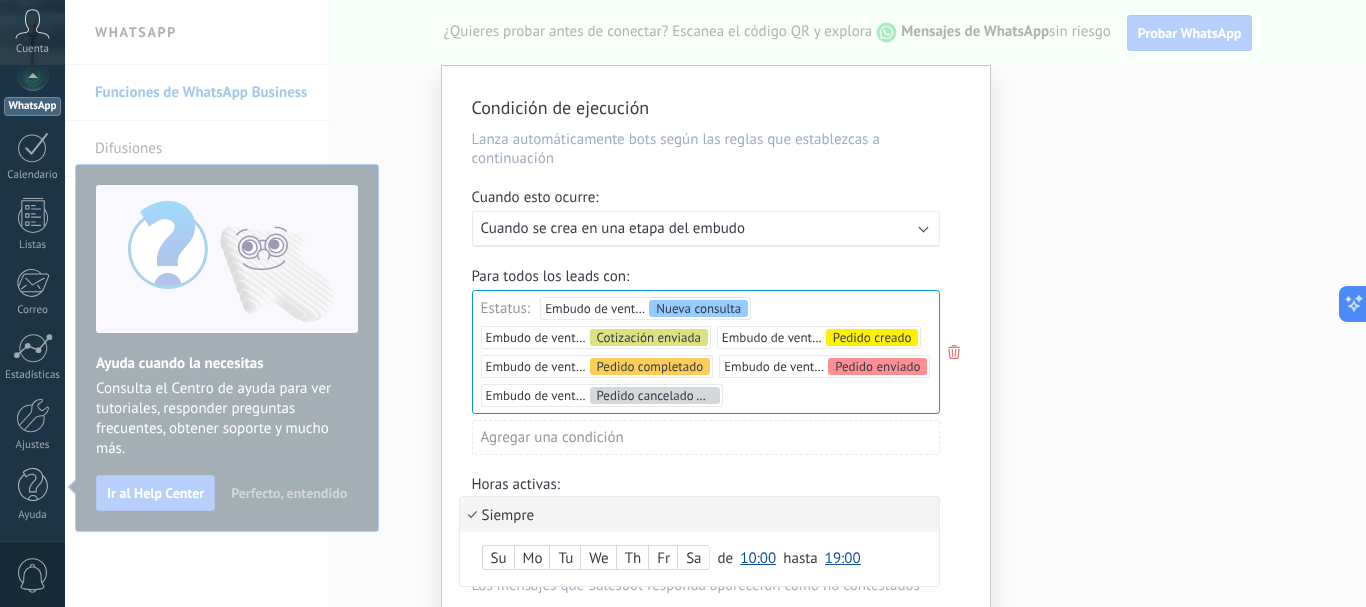 click on "Siempre" at bounding box center (699, 514) 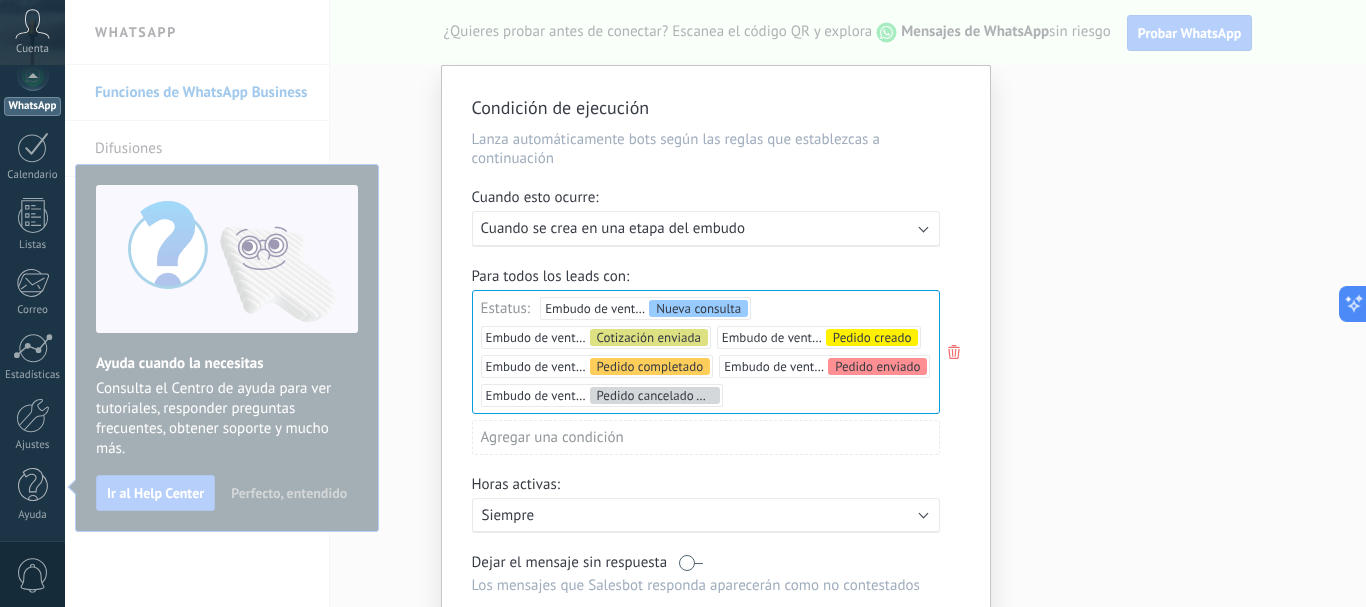 scroll, scrollTop: 184, scrollLeft: 0, axis: vertical 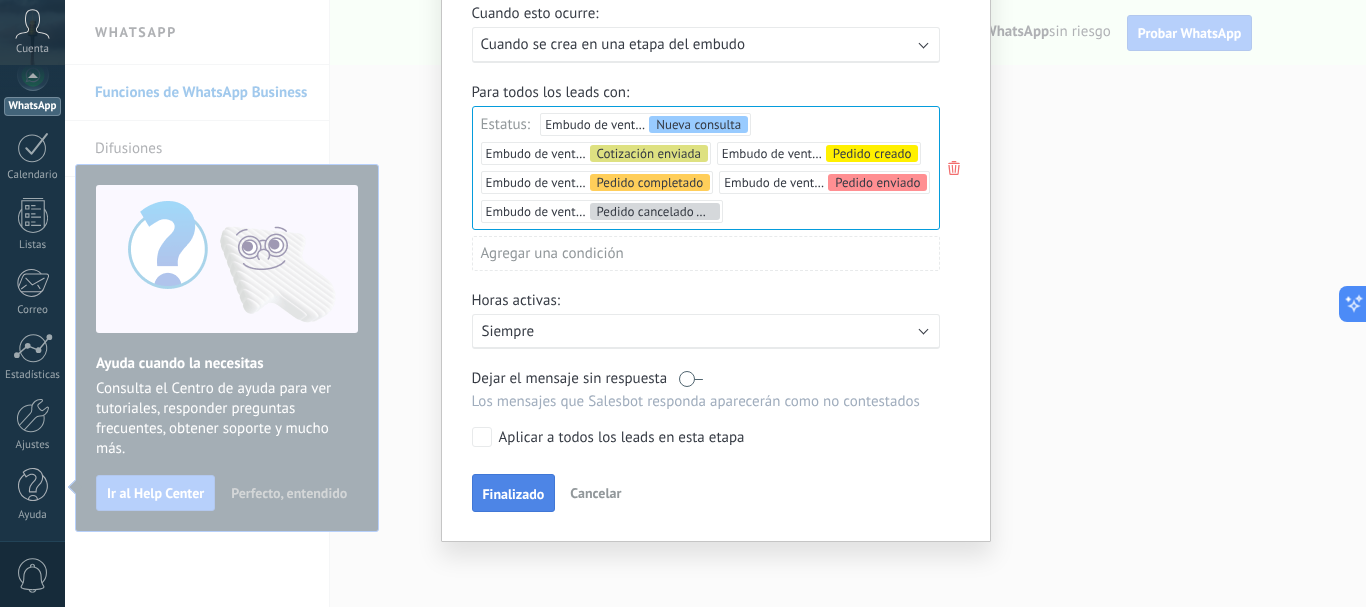 click on "Finalizado" at bounding box center [514, 494] 